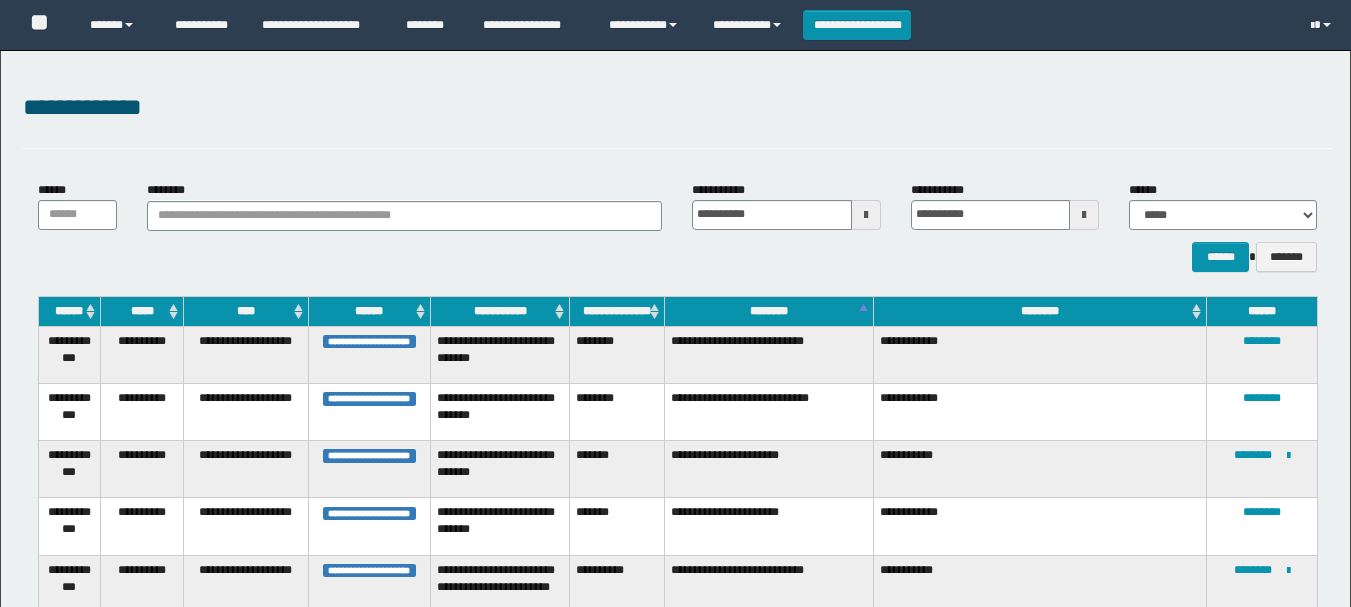 scroll, scrollTop: 800, scrollLeft: 0, axis: vertical 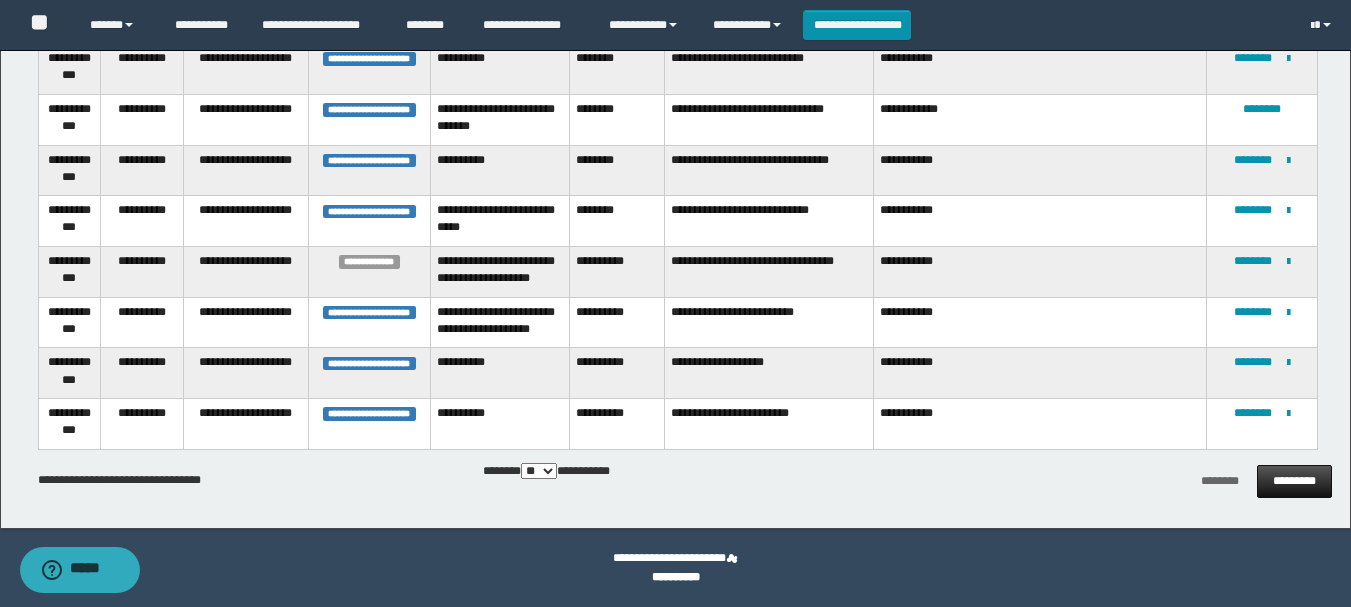 click on "*********" at bounding box center [1294, 481] 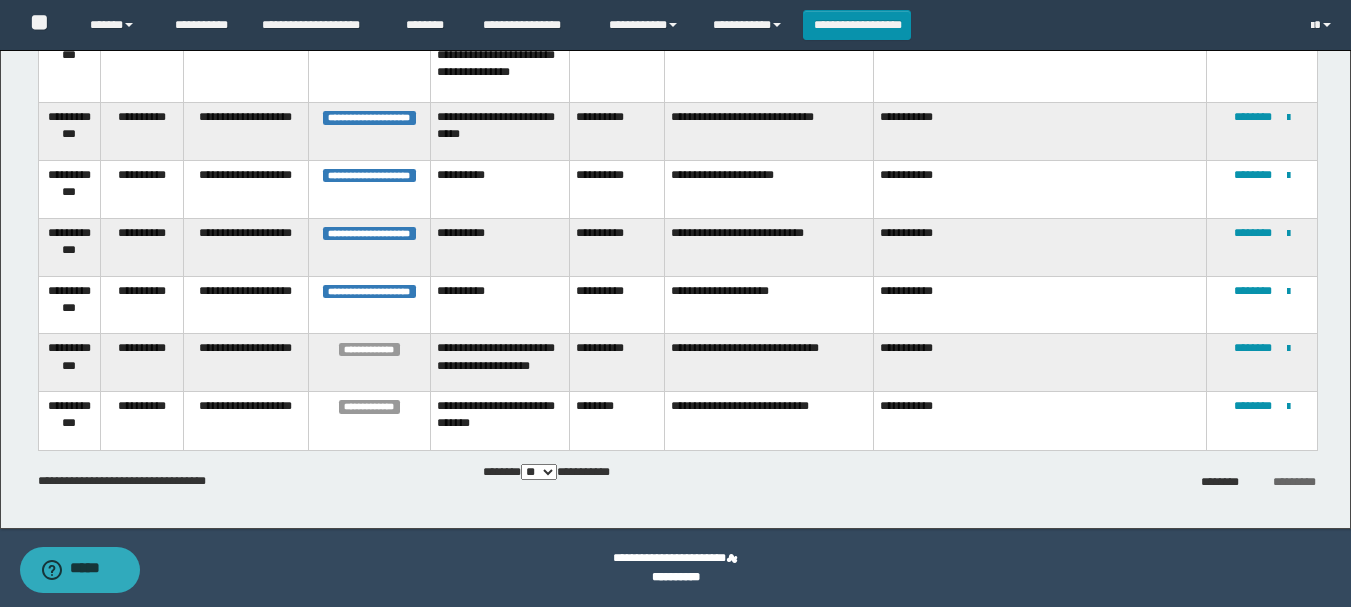 scroll, scrollTop: 1160, scrollLeft: 0, axis: vertical 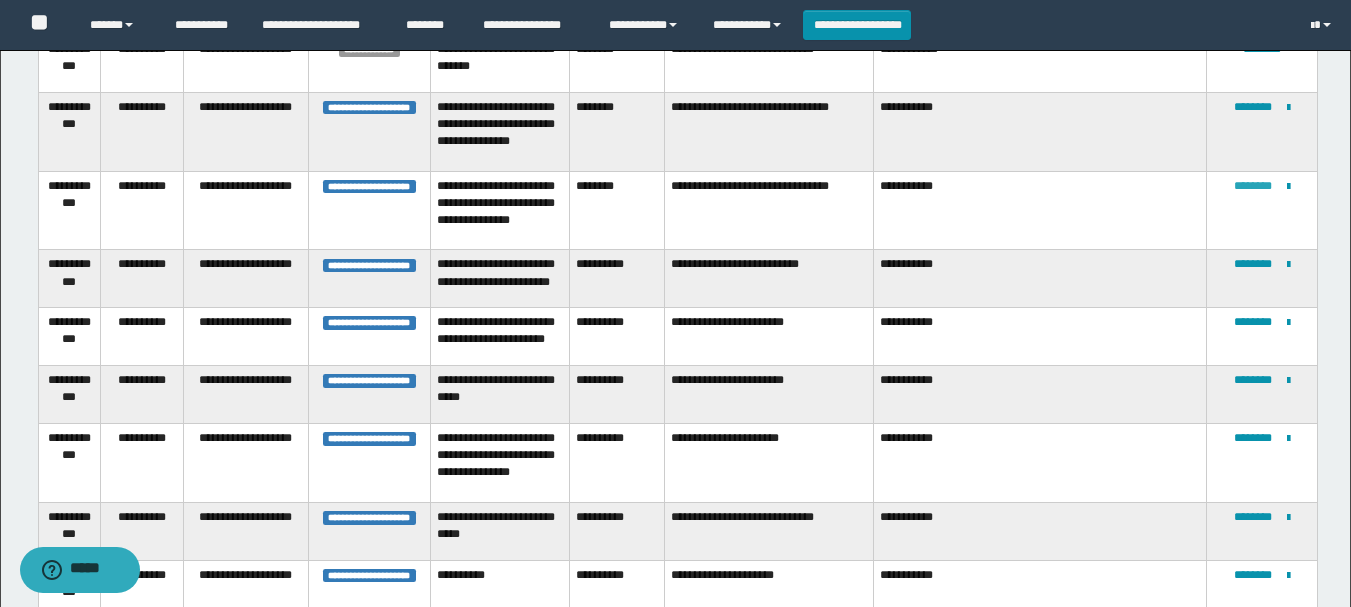 click on "********" at bounding box center (1253, 186) 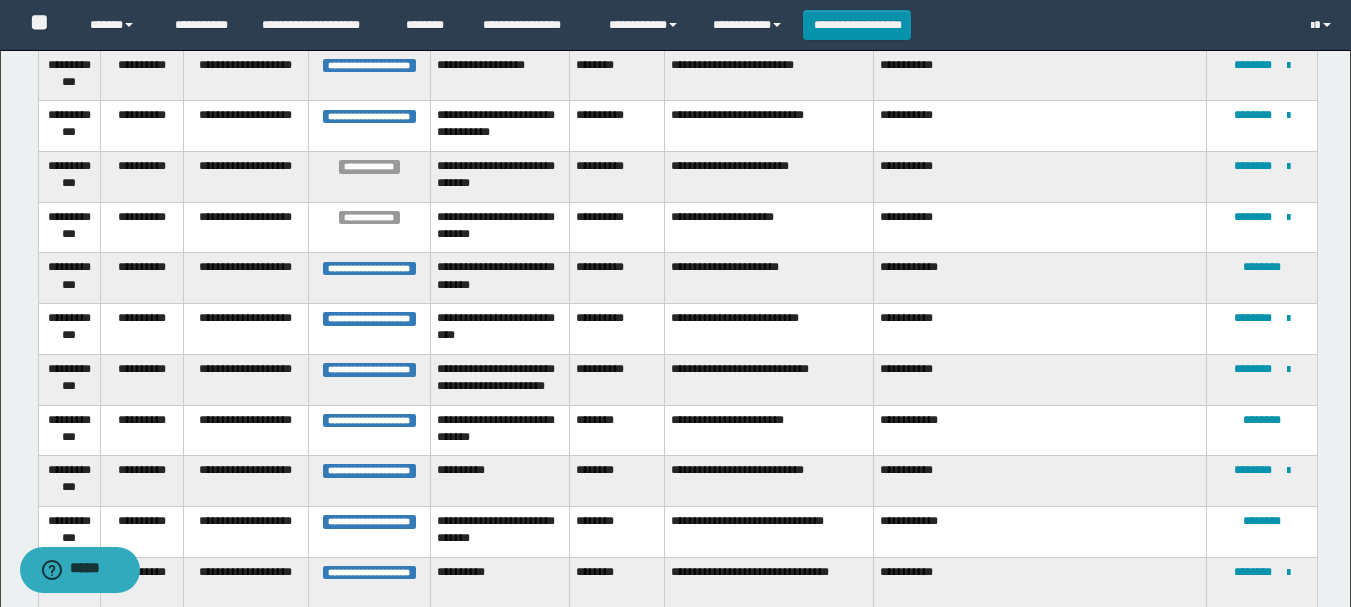 scroll, scrollTop: 2412, scrollLeft: 0, axis: vertical 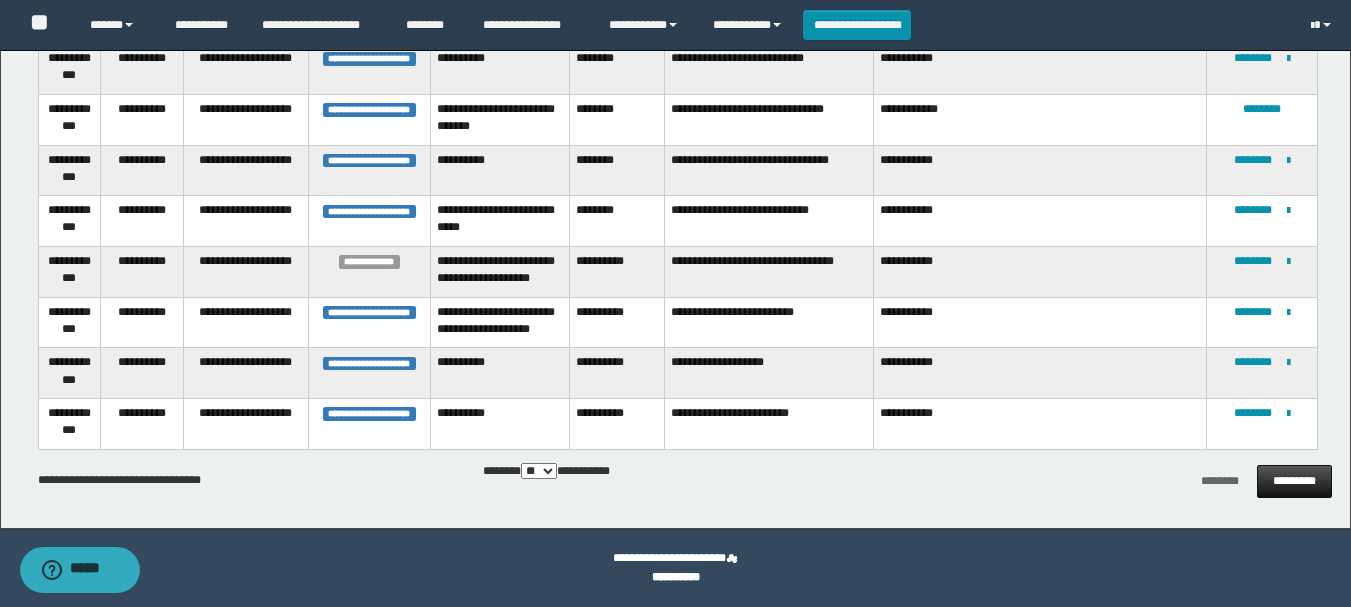 click on "*********" at bounding box center (1294, 481) 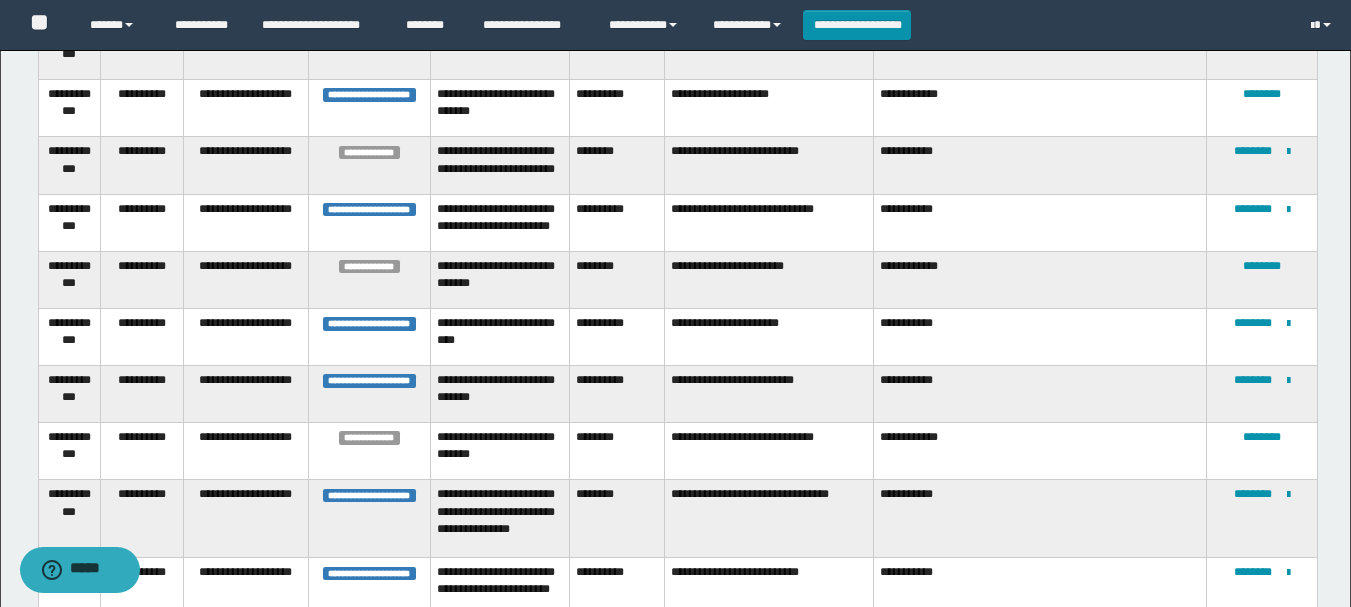 scroll, scrollTop: 161, scrollLeft: 0, axis: vertical 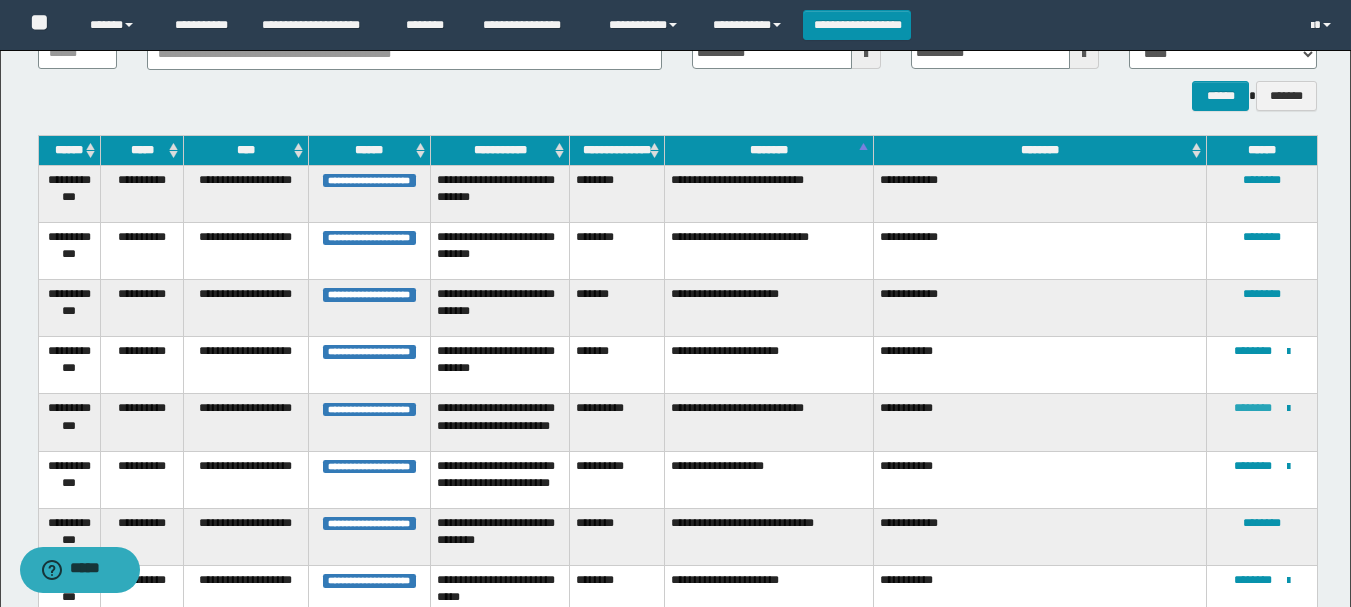 click on "********" at bounding box center [1253, 408] 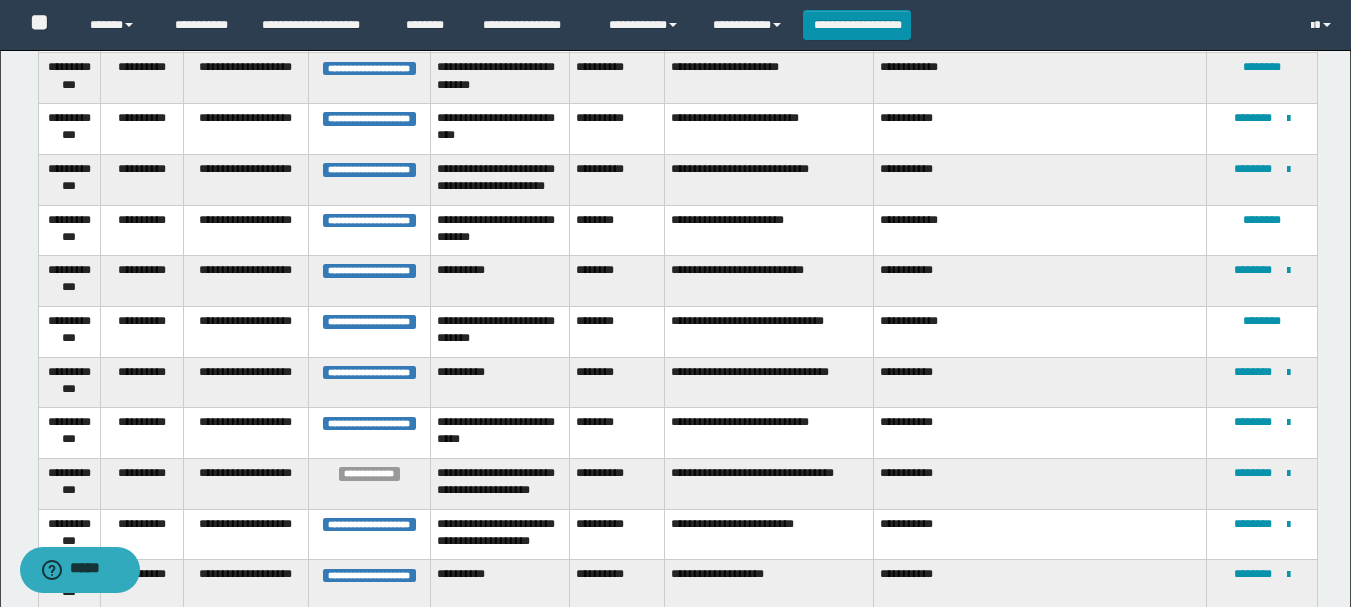 scroll, scrollTop: 2412, scrollLeft: 0, axis: vertical 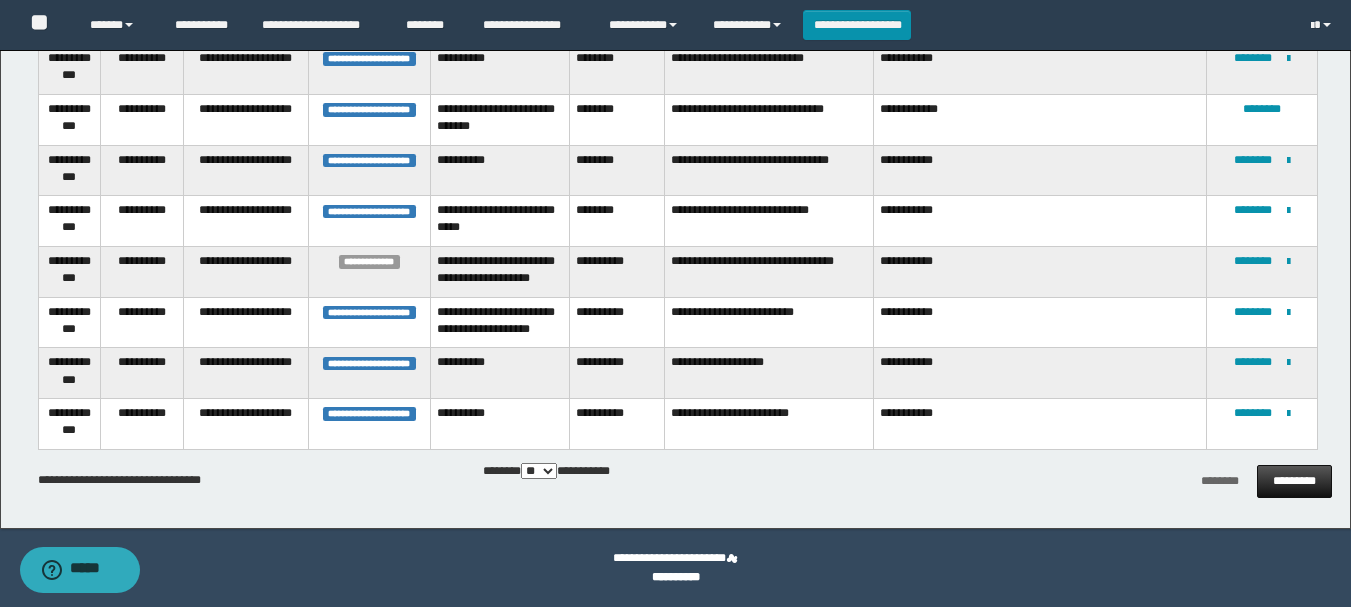 click on "*********" at bounding box center [1294, 481] 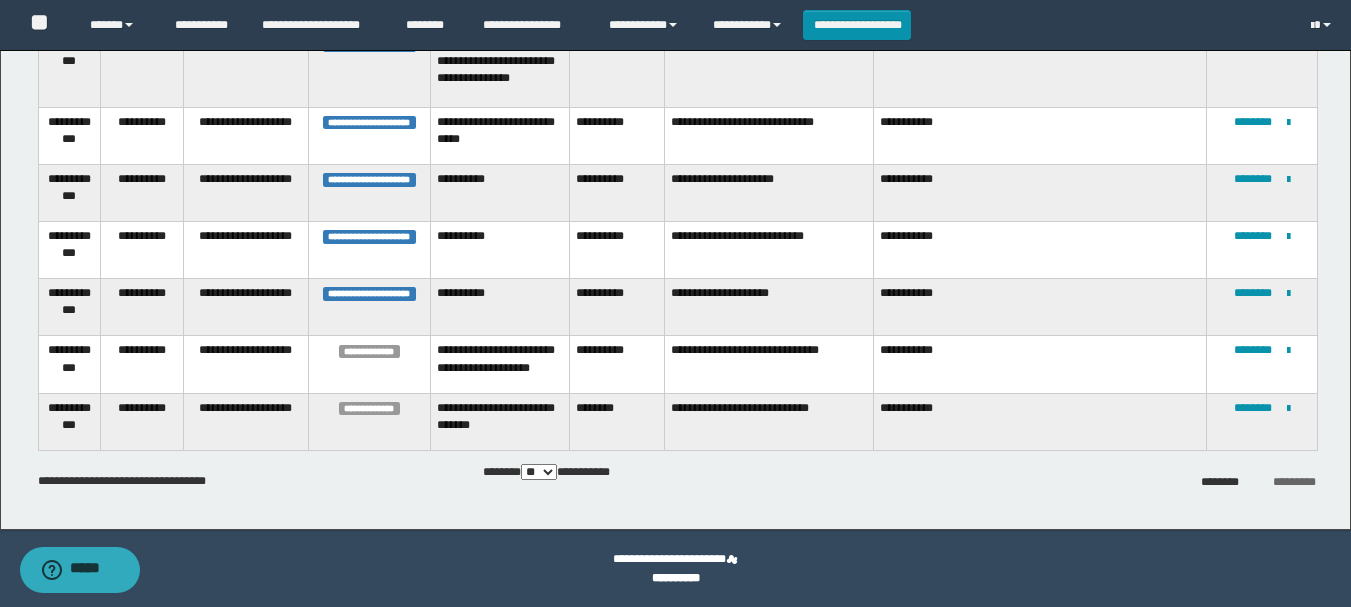 scroll, scrollTop: 1261, scrollLeft: 0, axis: vertical 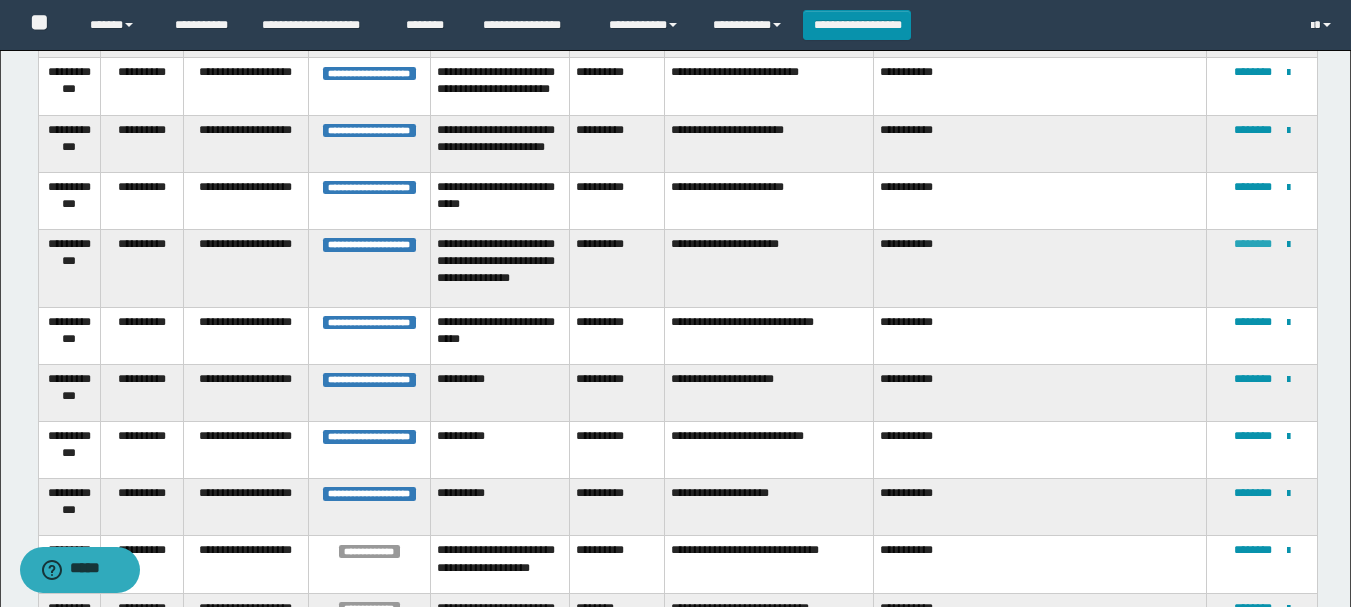 click on "********" at bounding box center (1253, 244) 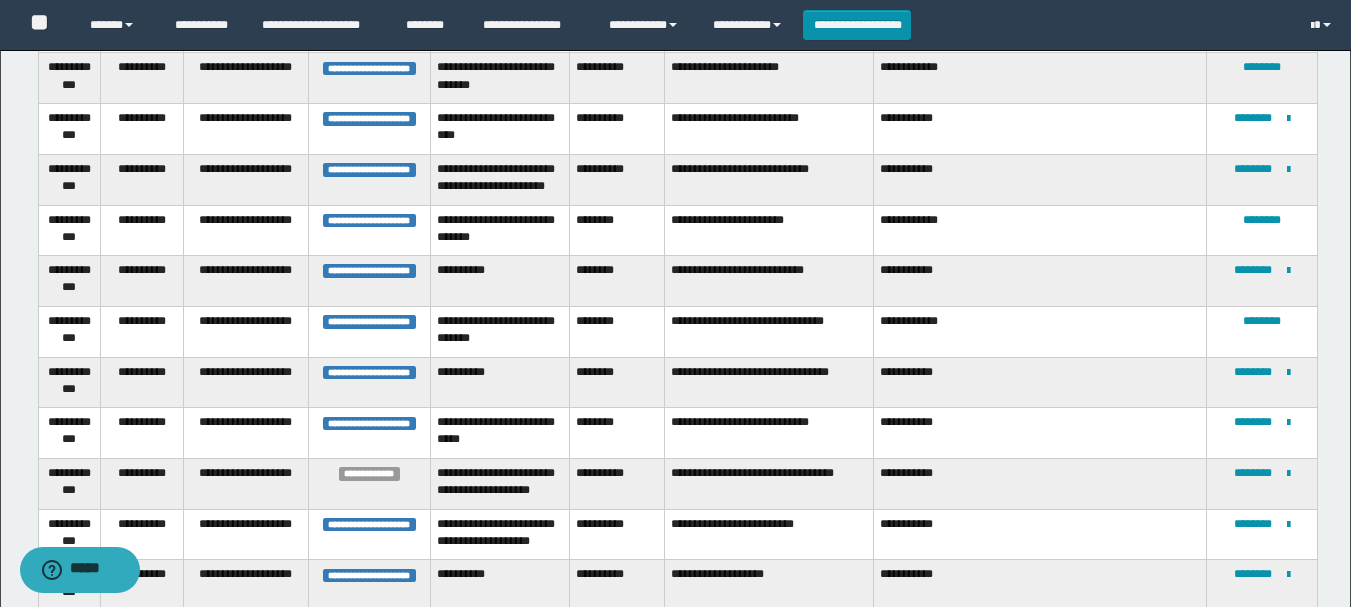scroll, scrollTop: 2412, scrollLeft: 0, axis: vertical 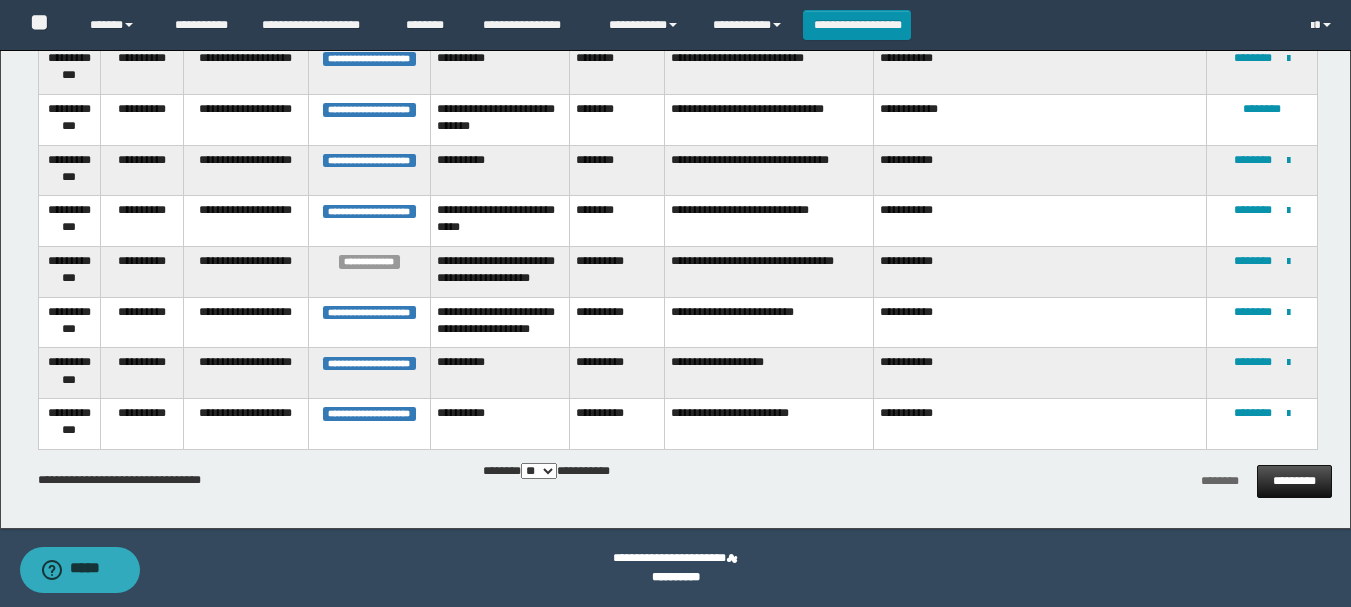 click on "*********" at bounding box center [1294, 481] 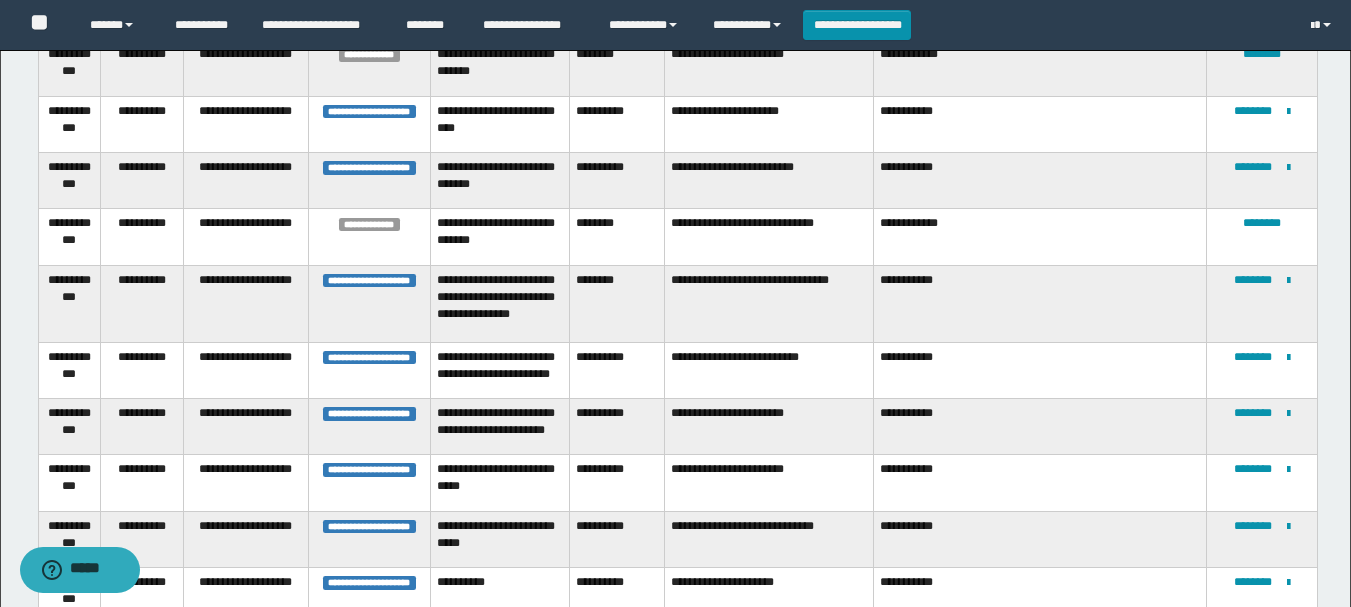 scroll, scrollTop: 863, scrollLeft: 0, axis: vertical 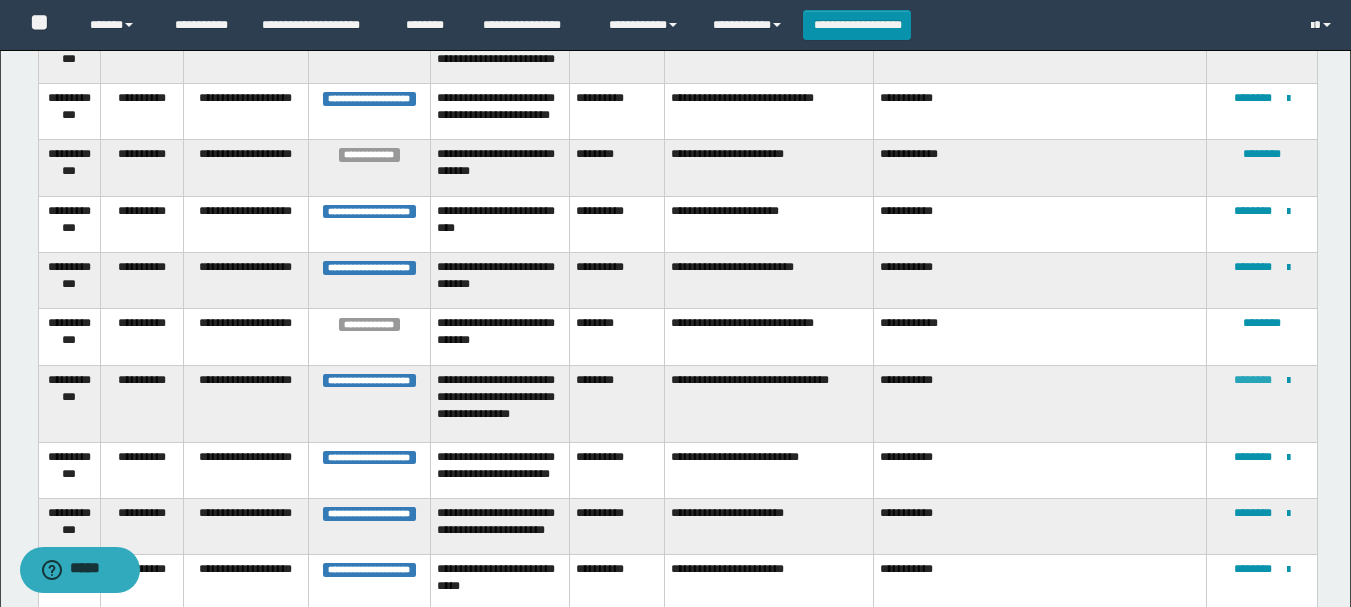 click on "********" at bounding box center [1253, 380] 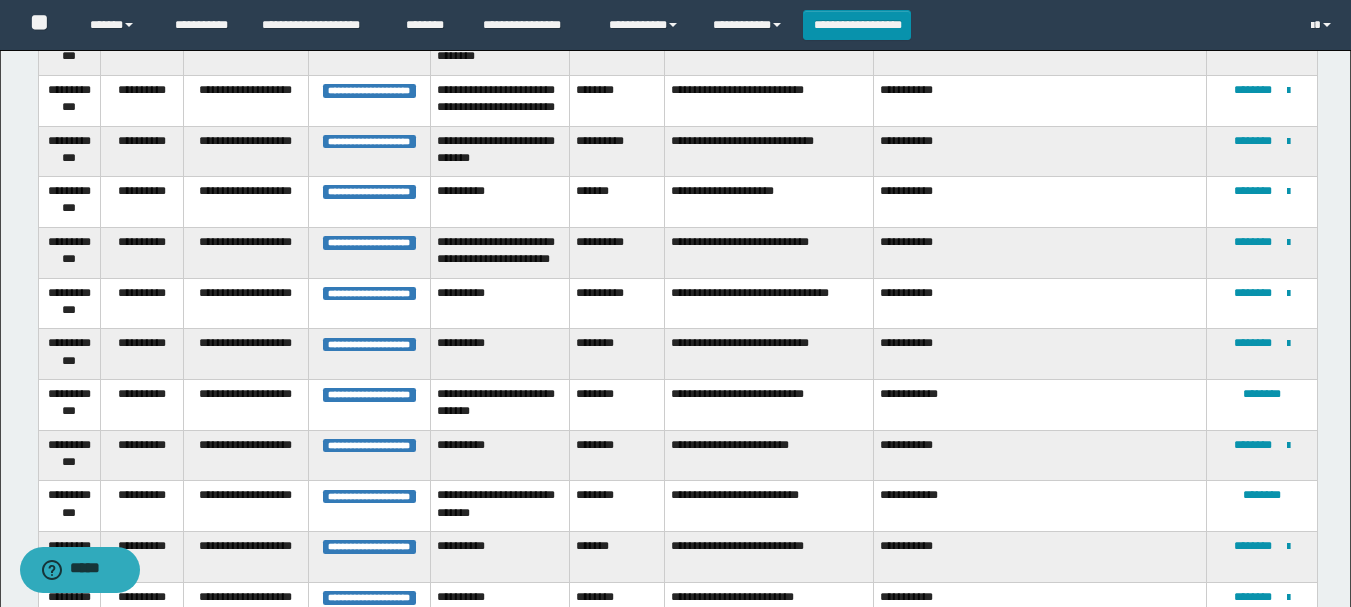 scroll, scrollTop: 1217, scrollLeft: 0, axis: vertical 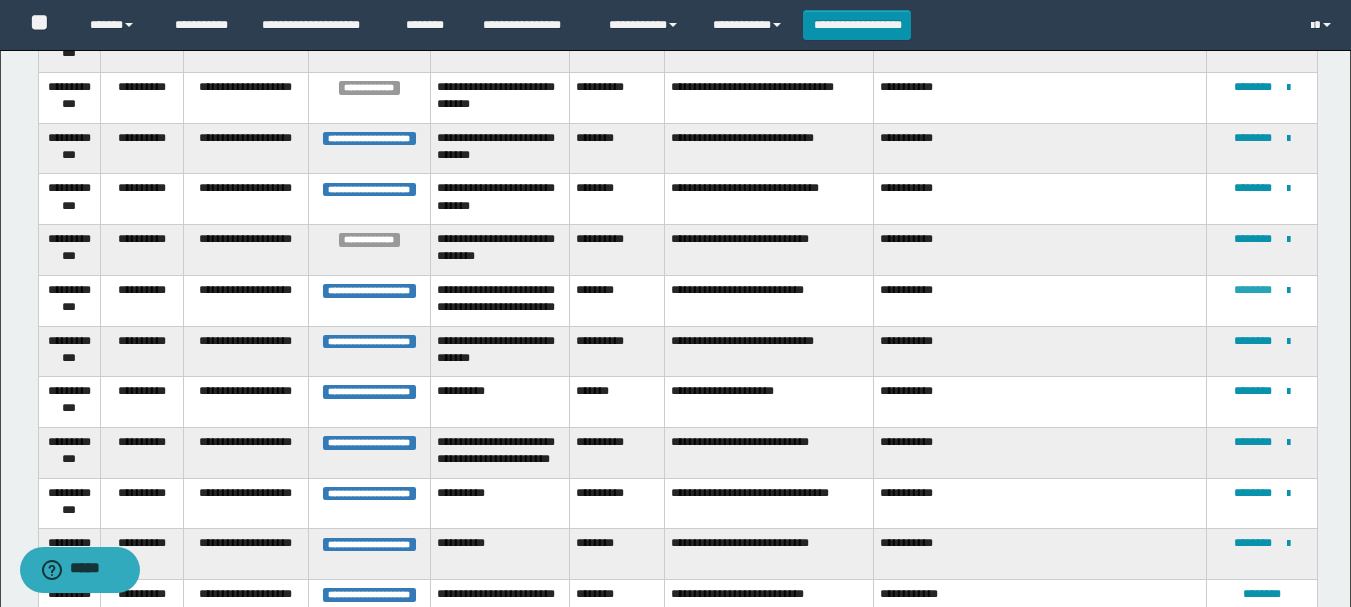 click on "********" at bounding box center [1253, 290] 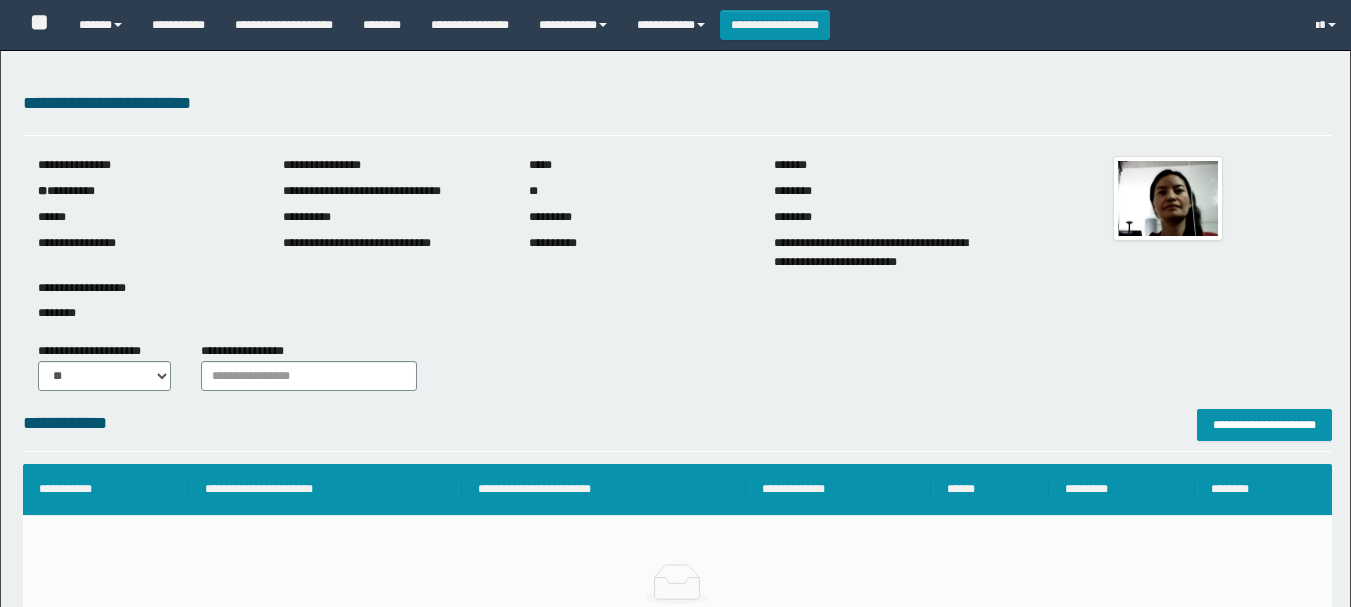 scroll, scrollTop: 0, scrollLeft: 0, axis: both 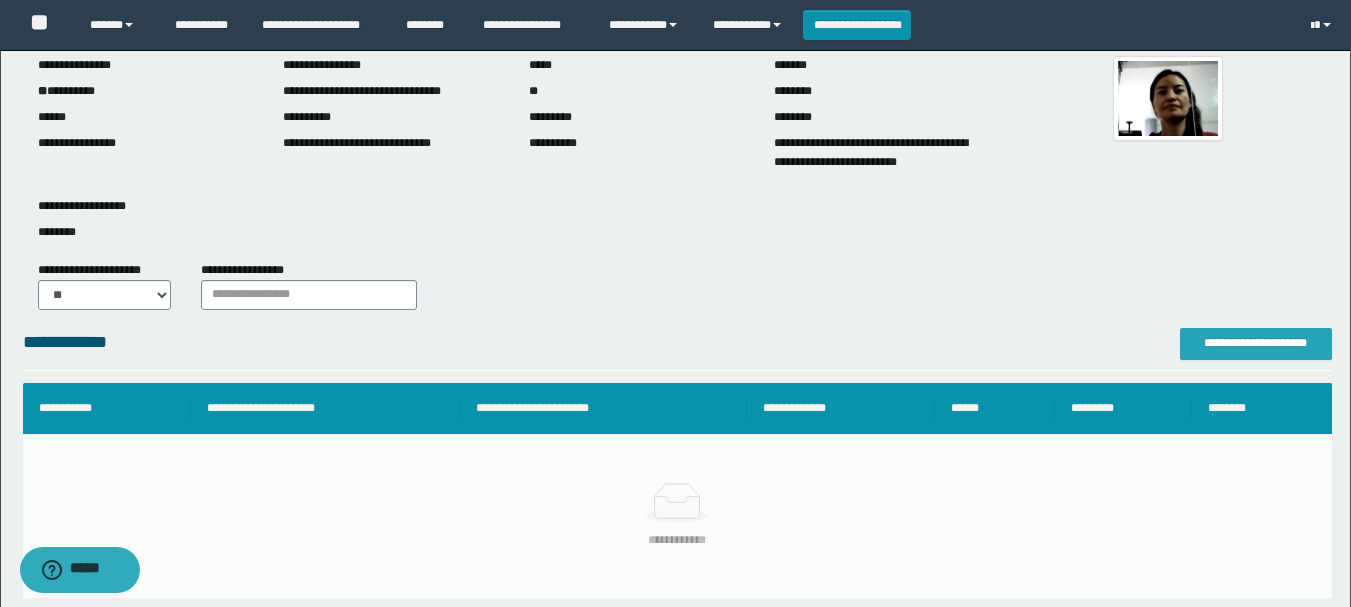 click on "**********" at bounding box center (1256, 343) 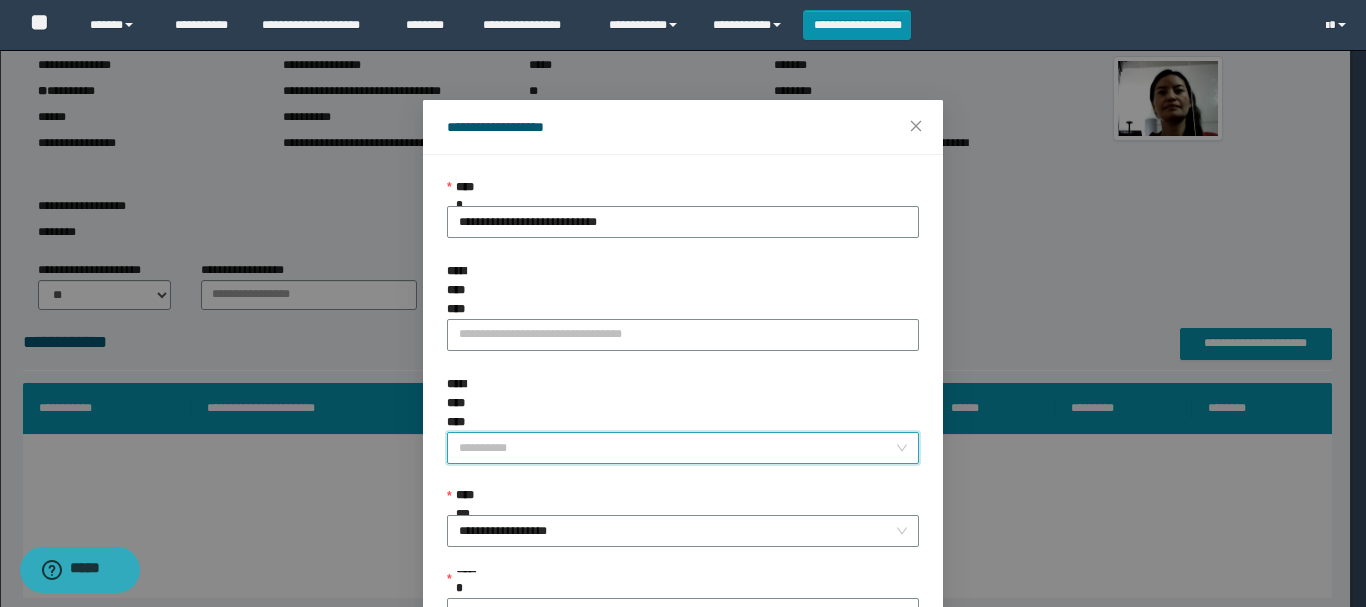 click on "**********" at bounding box center (677, 448) 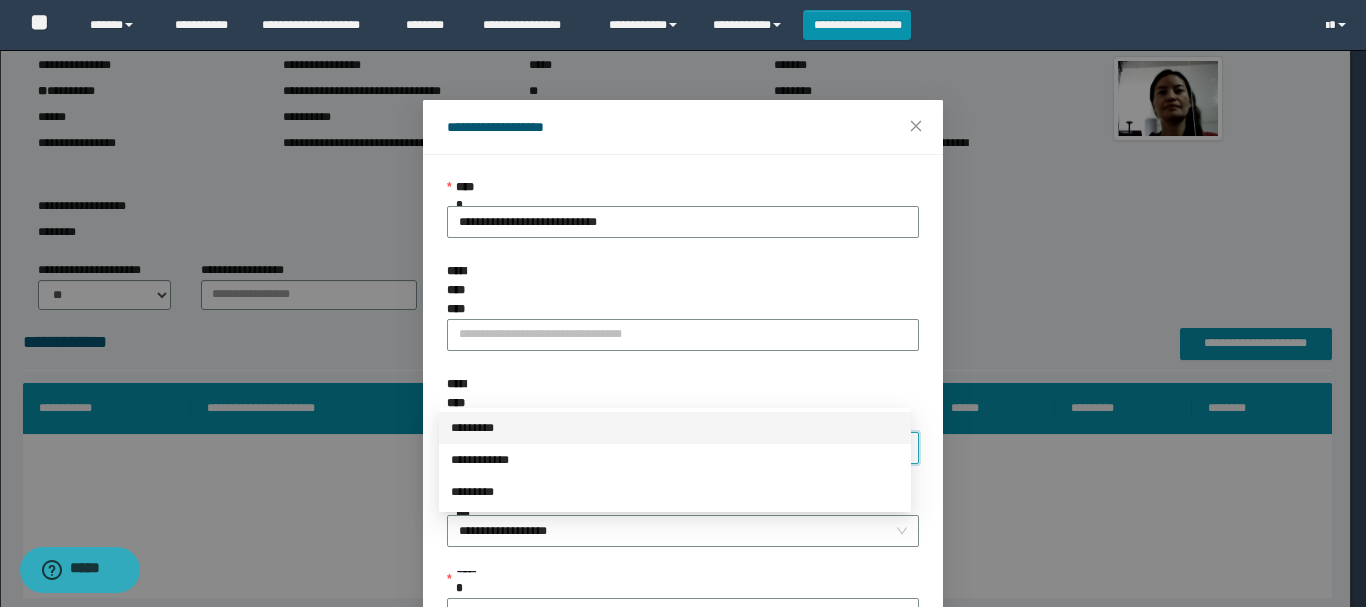 click on "*********" at bounding box center [675, 428] 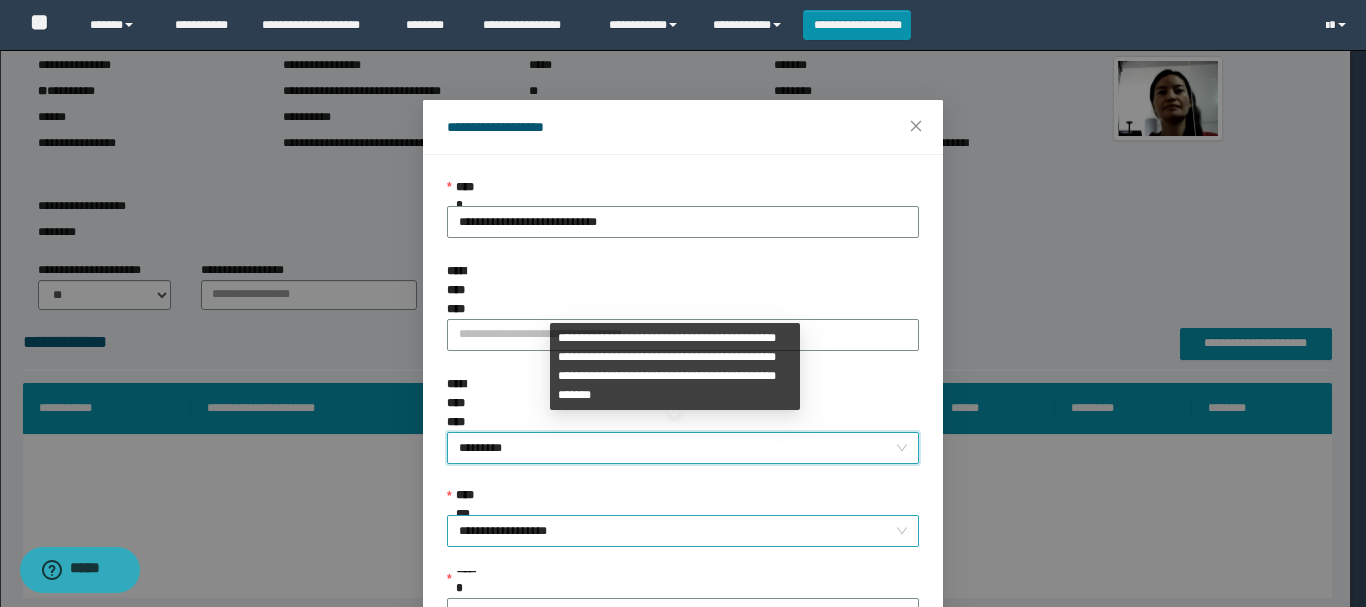 click on "**********" at bounding box center [683, 531] 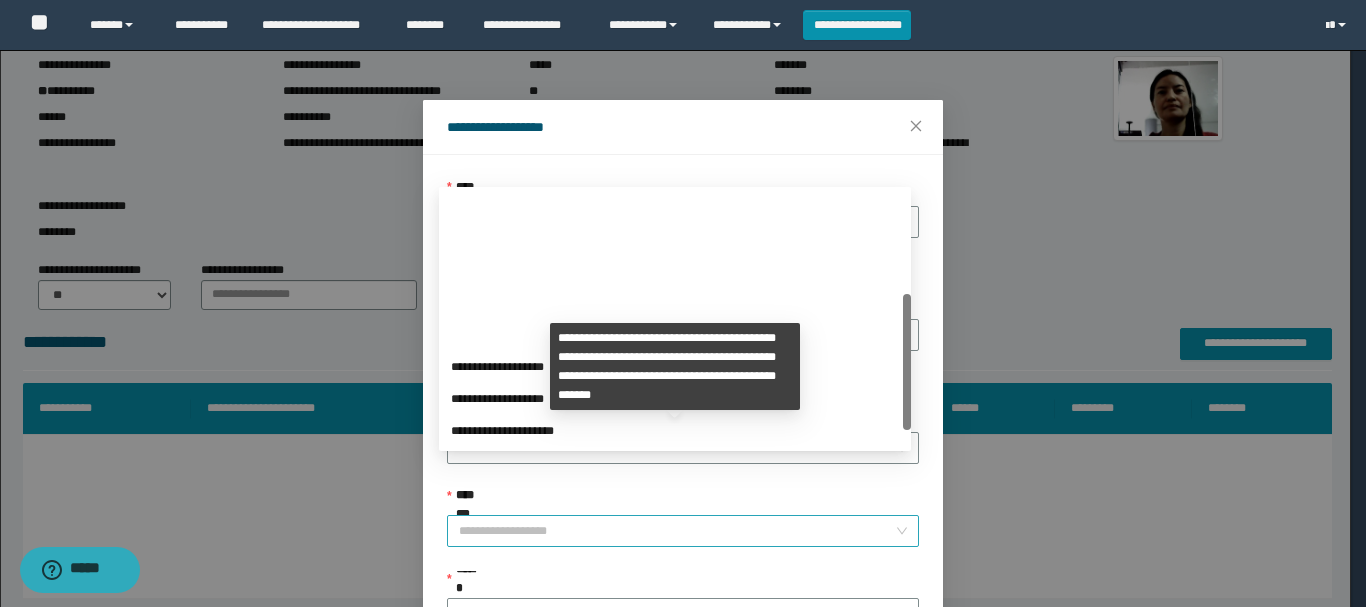 scroll, scrollTop: 192, scrollLeft: 0, axis: vertical 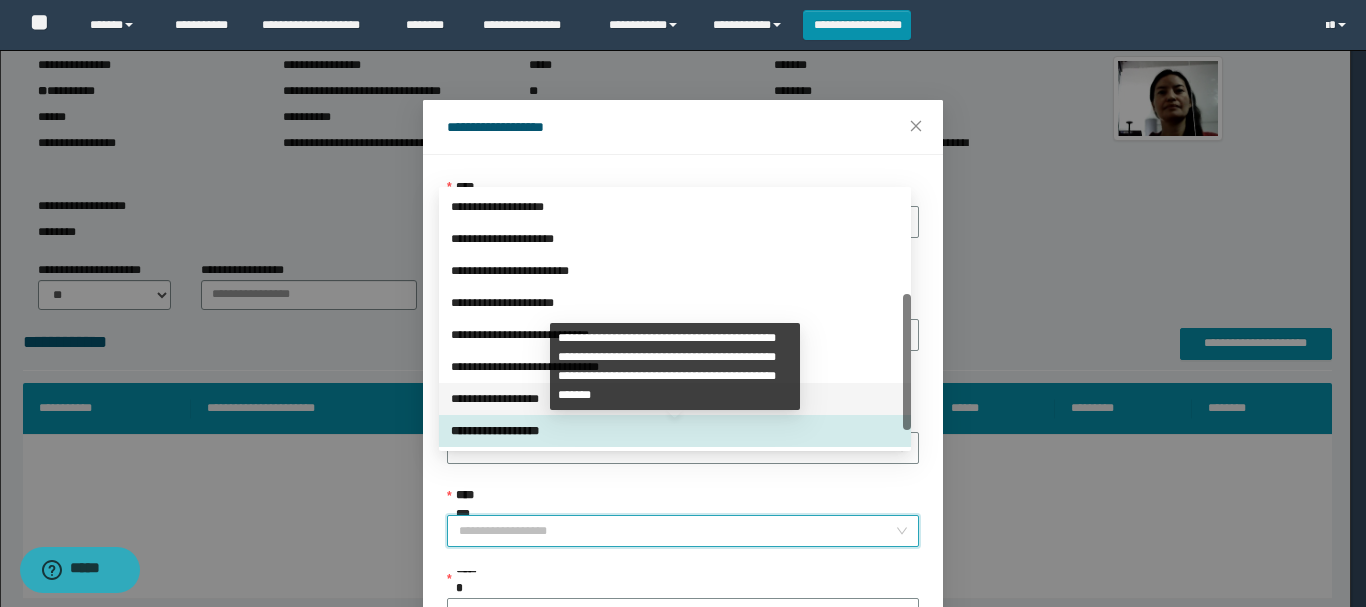 click on "**********" at bounding box center [675, 399] 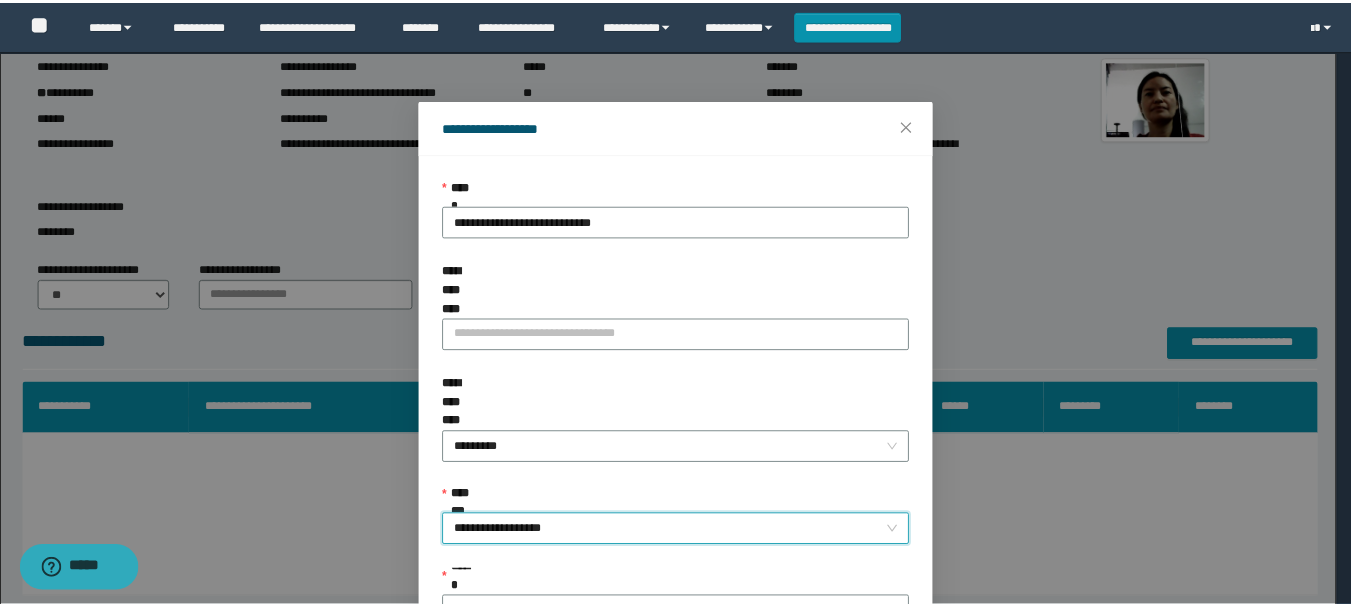 scroll, scrollTop: 145, scrollLeft: 0, axis: vertical 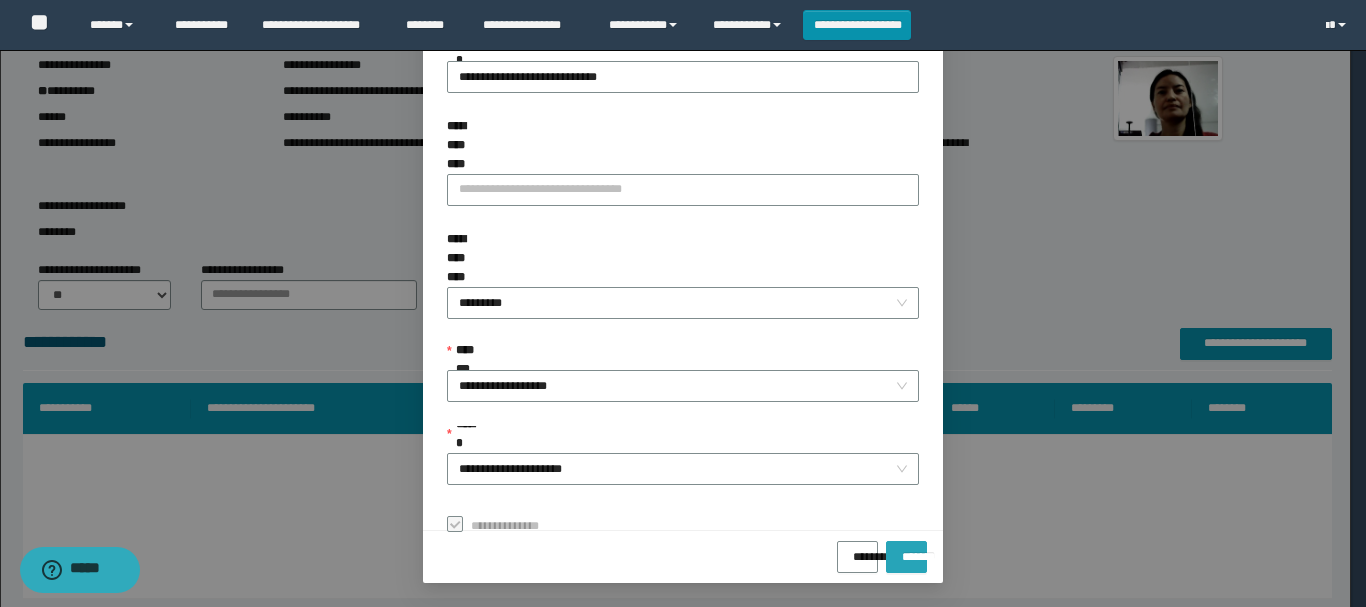 click on "*******" at bounding box center (906, 550) 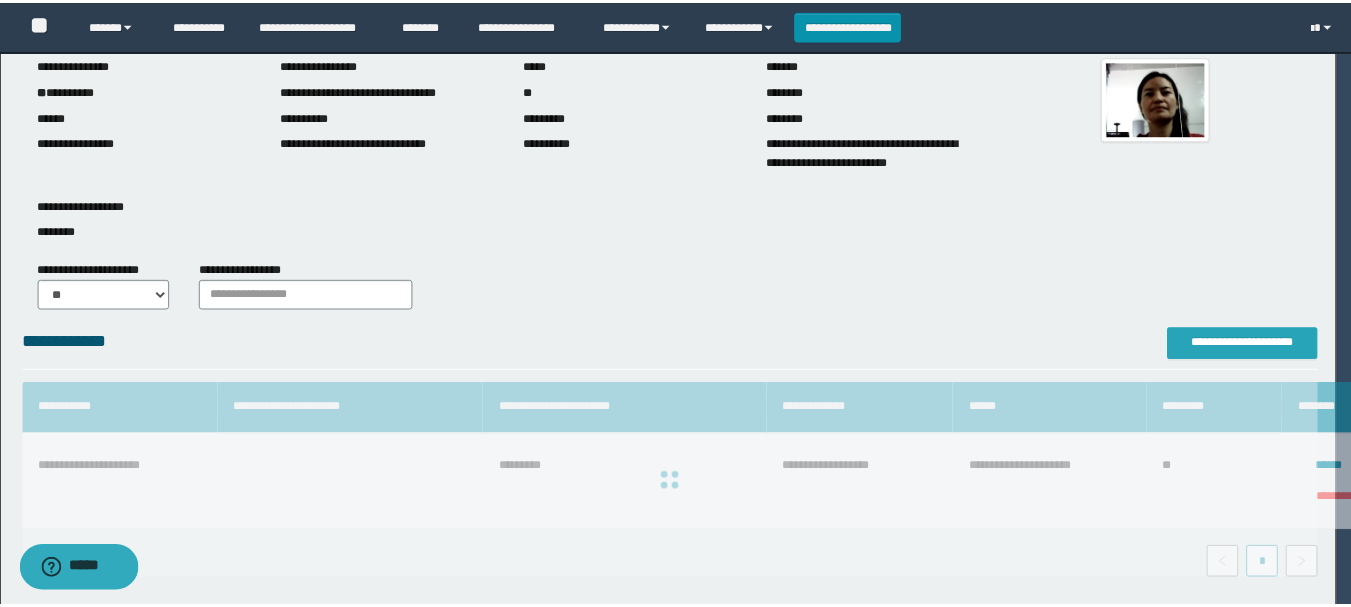 scroll, scrollTop: 0, scrollLeft: 0, axis: both 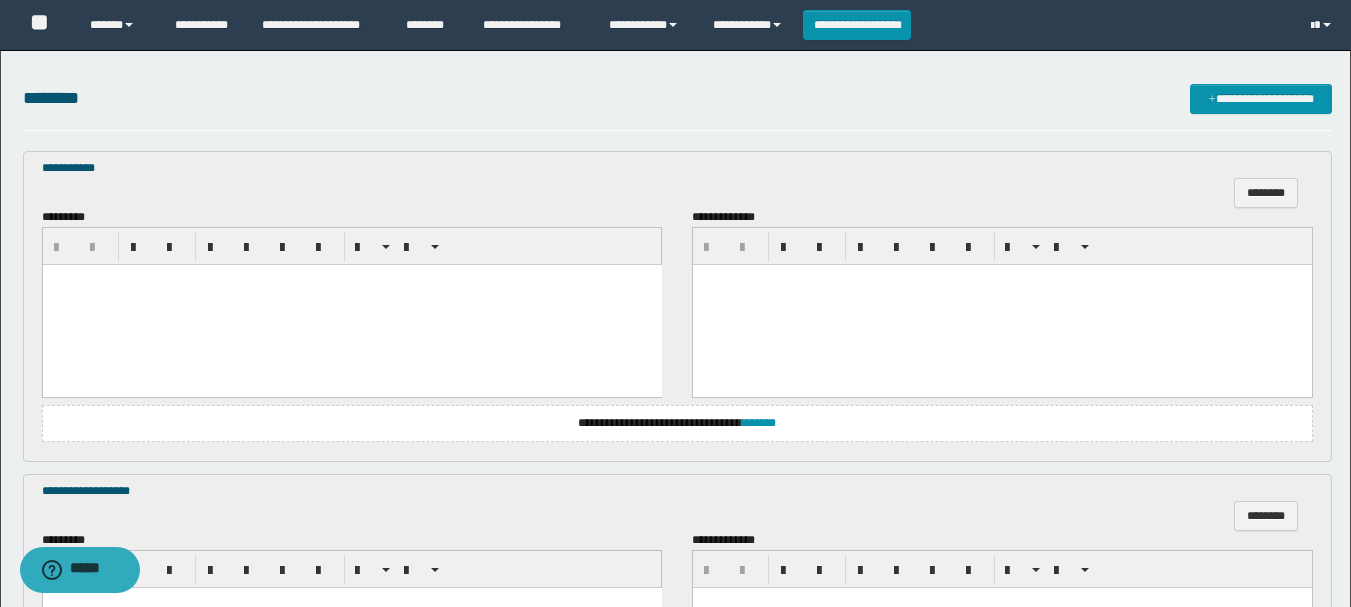click at bounding box center [351, 305] 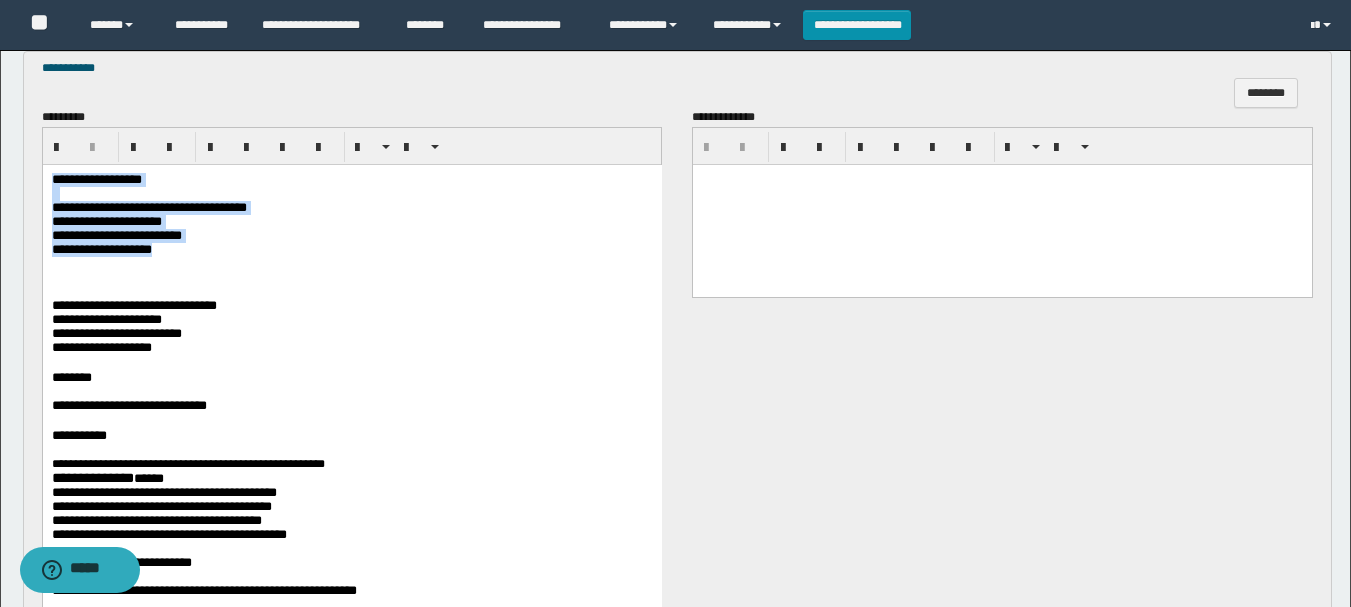 scroll, scrollTop: 800, scrollLeft: 0, axis: vertical 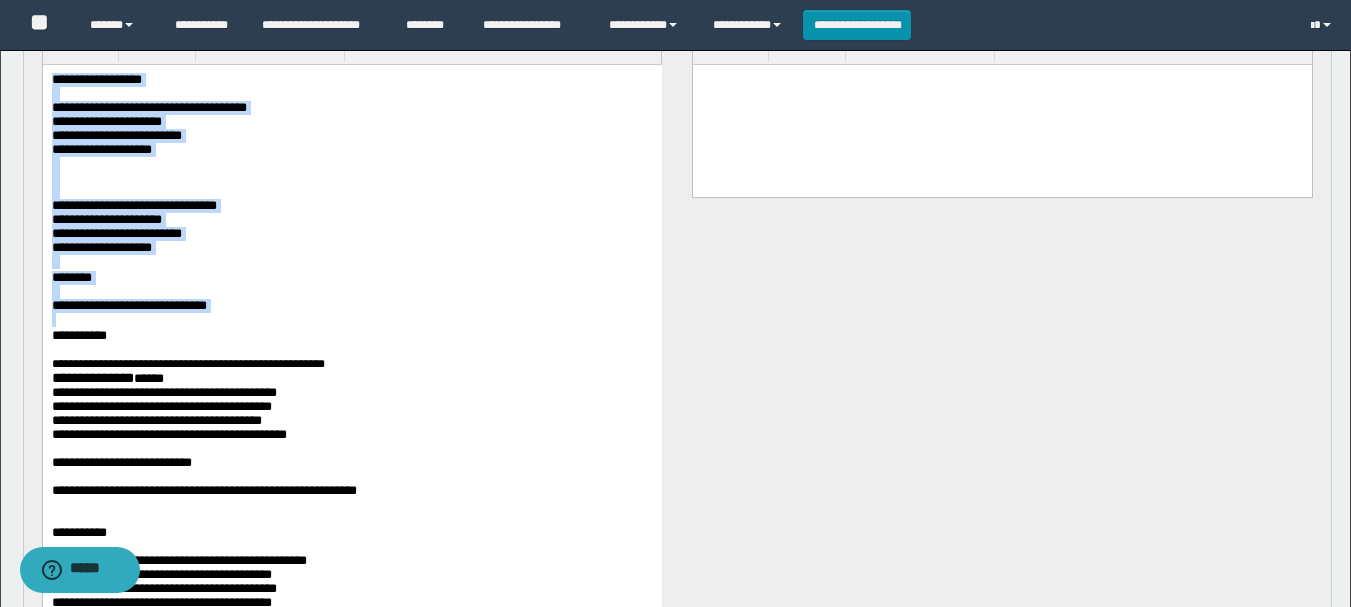 drag, startPoint x: 49, startPoint y: 82, endPoint x: 408, endPoint y: 348, distance: 446.80756 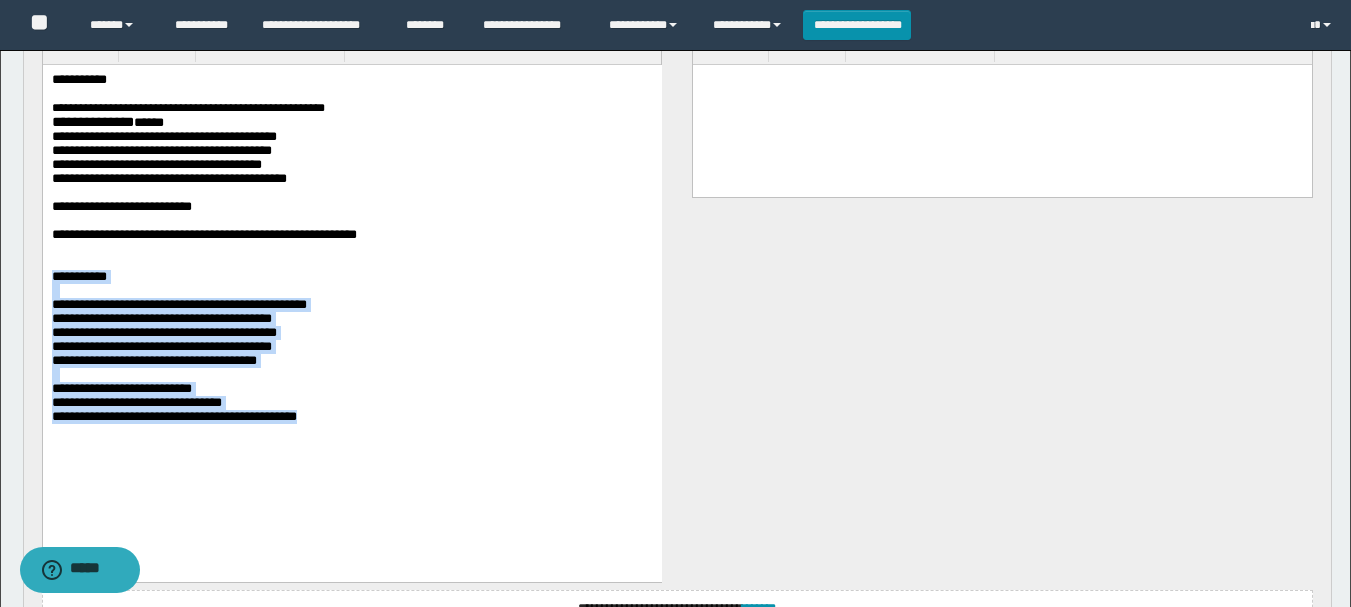 drag, startPoint x: 53, startPoint y: 306, endPoint x: 731, endPoint y: 540, distance: 717.24475 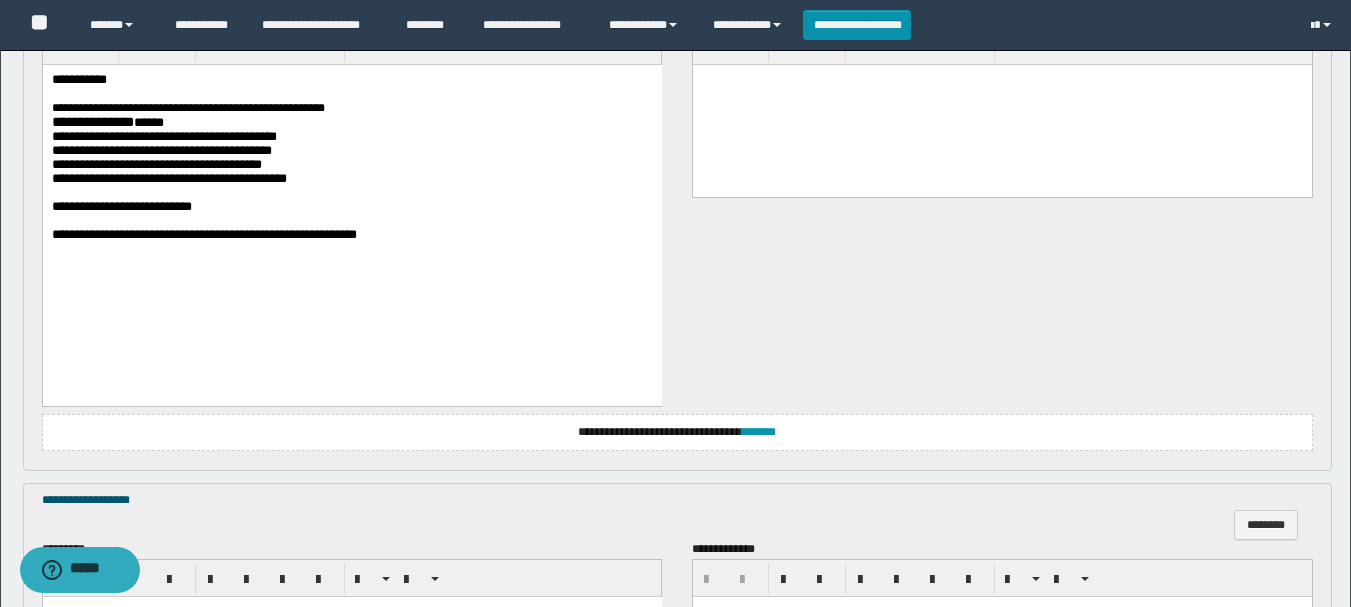 click on "**********" at bounding box center [351, 207] 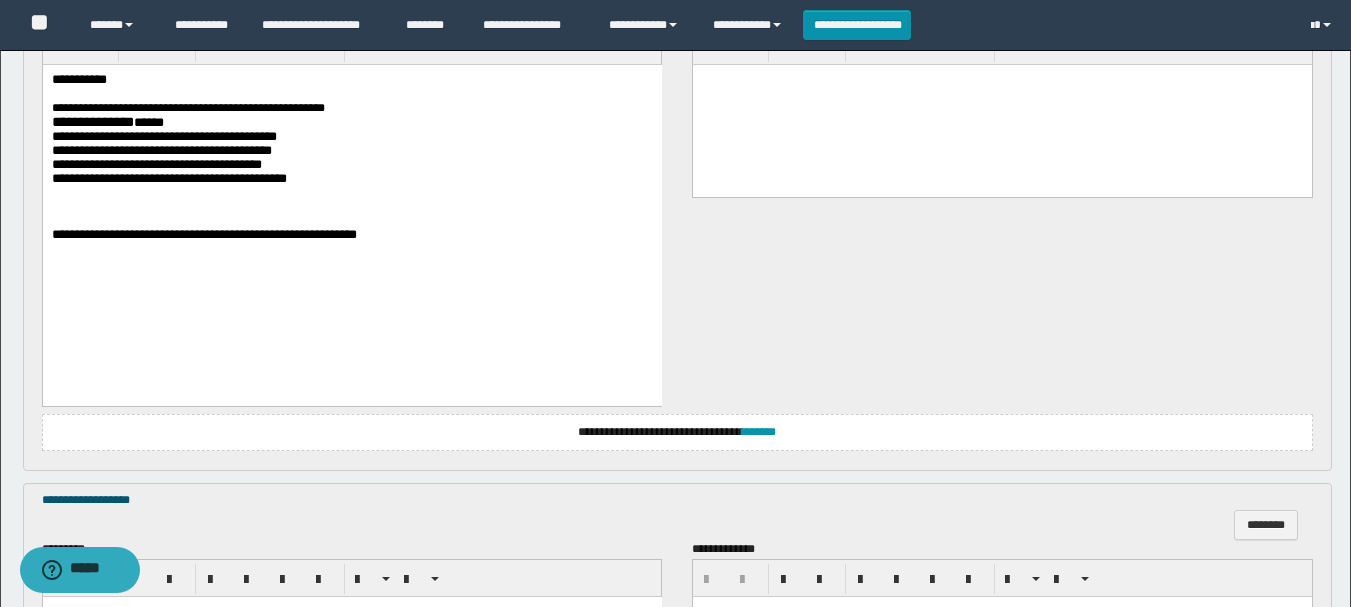 click on "**********" at bounding box center [351, 179] 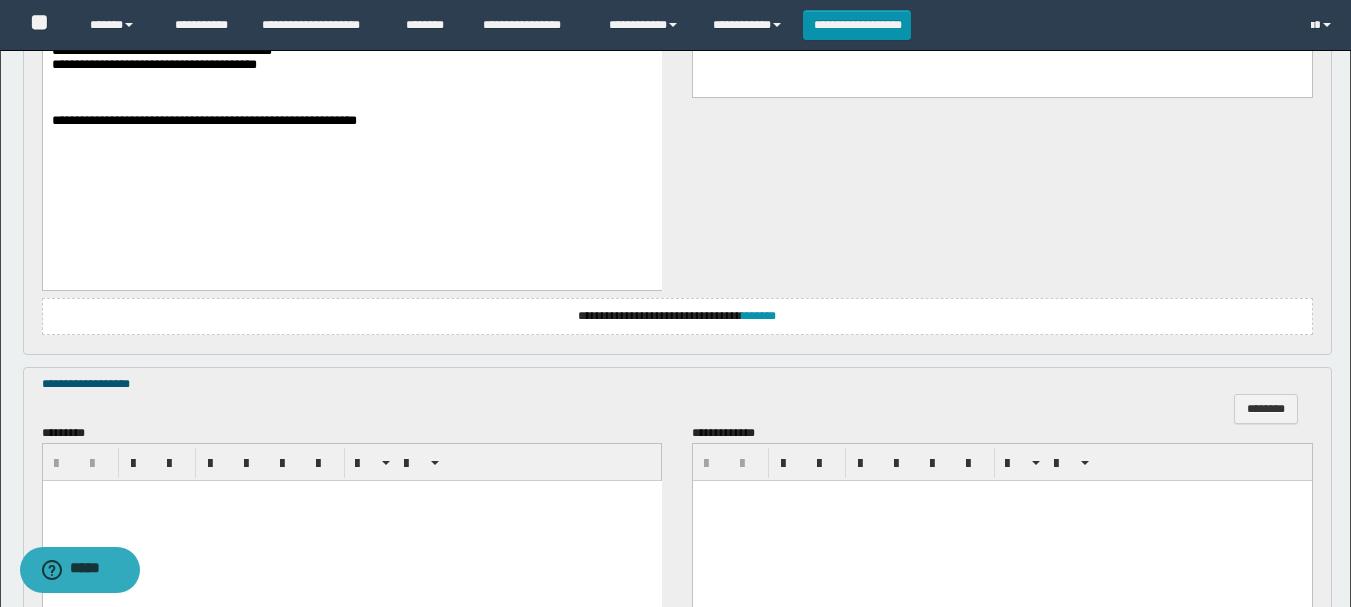 scroll, scrollTop: 1000, scrollLeft: 0, axis: vertical 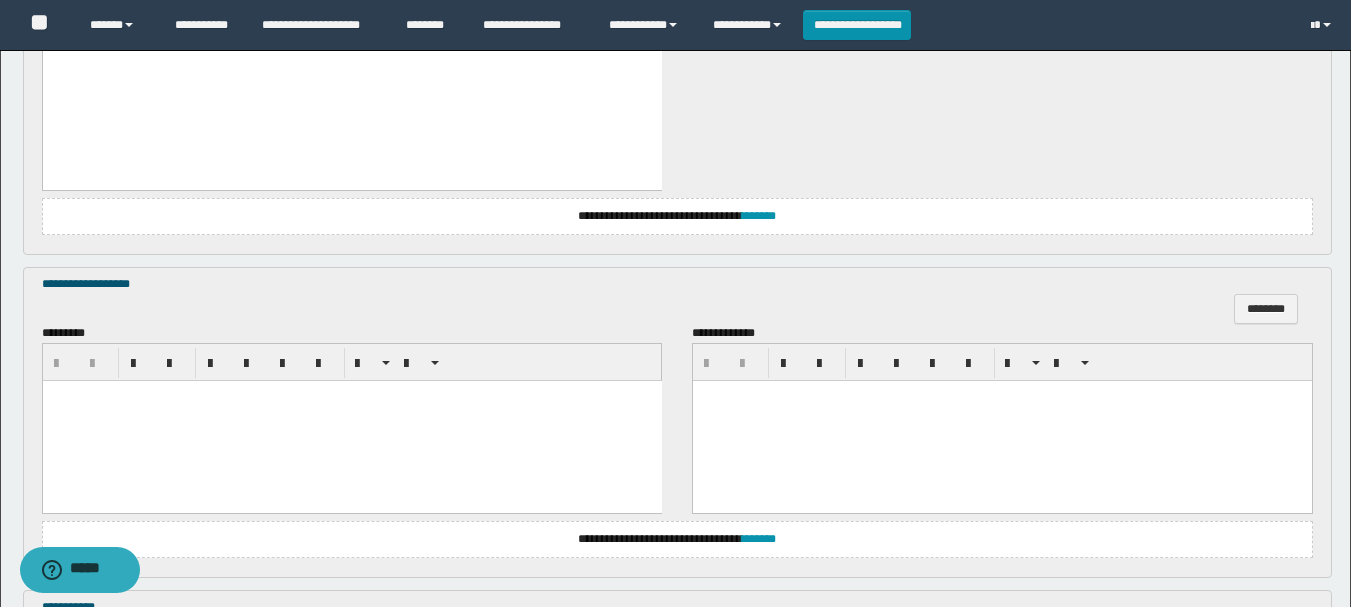 click at bounding box center (351, 420) 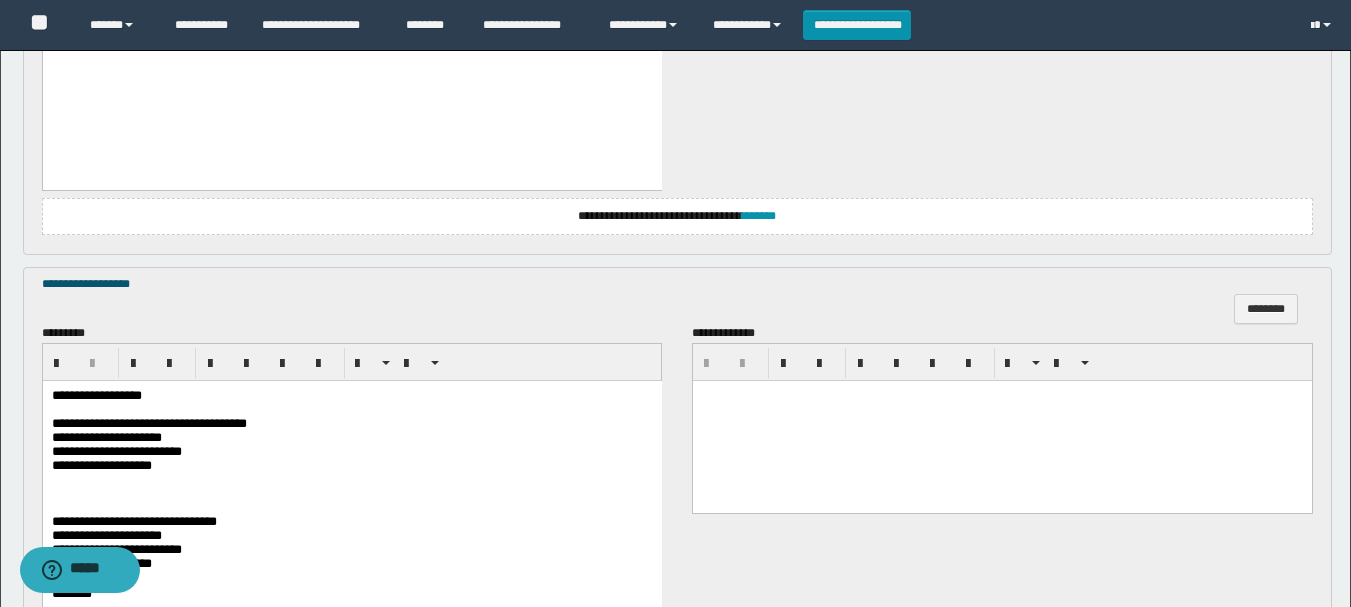 scroll, scrollTop: 1200, scrollLeft: 0, axis: vertical 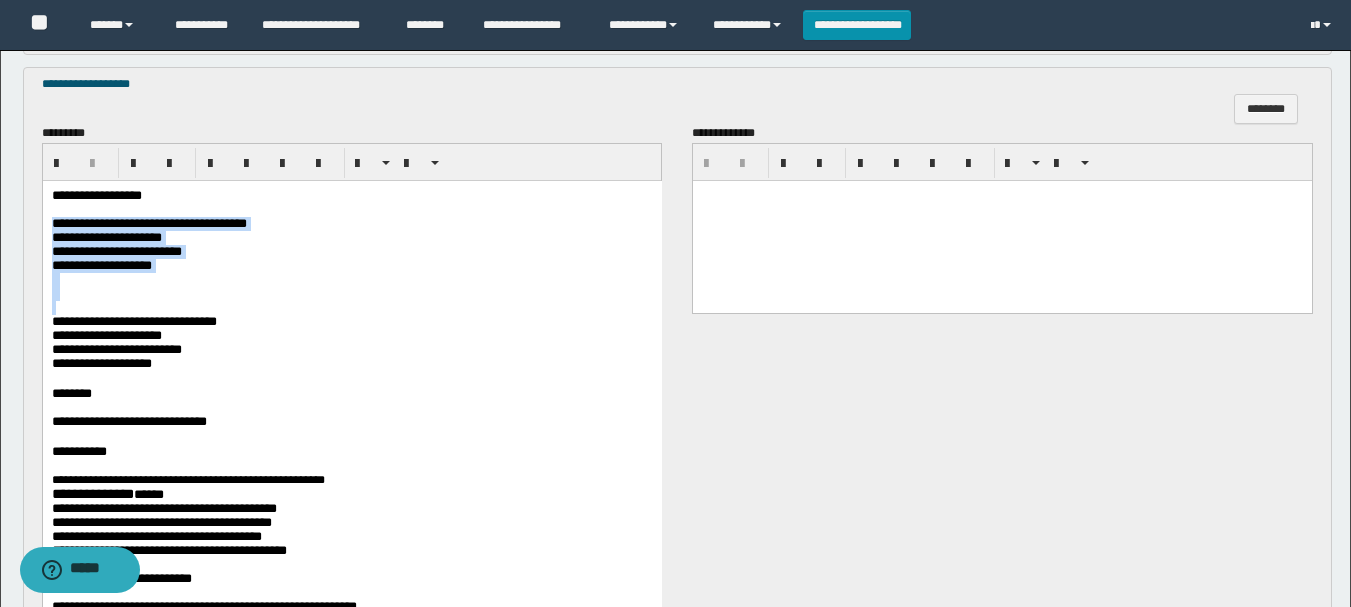 drag, startPoint x: 50, startPoint y: 229, endPoint x: 772, endPoint y: 500, distance: 771.18414 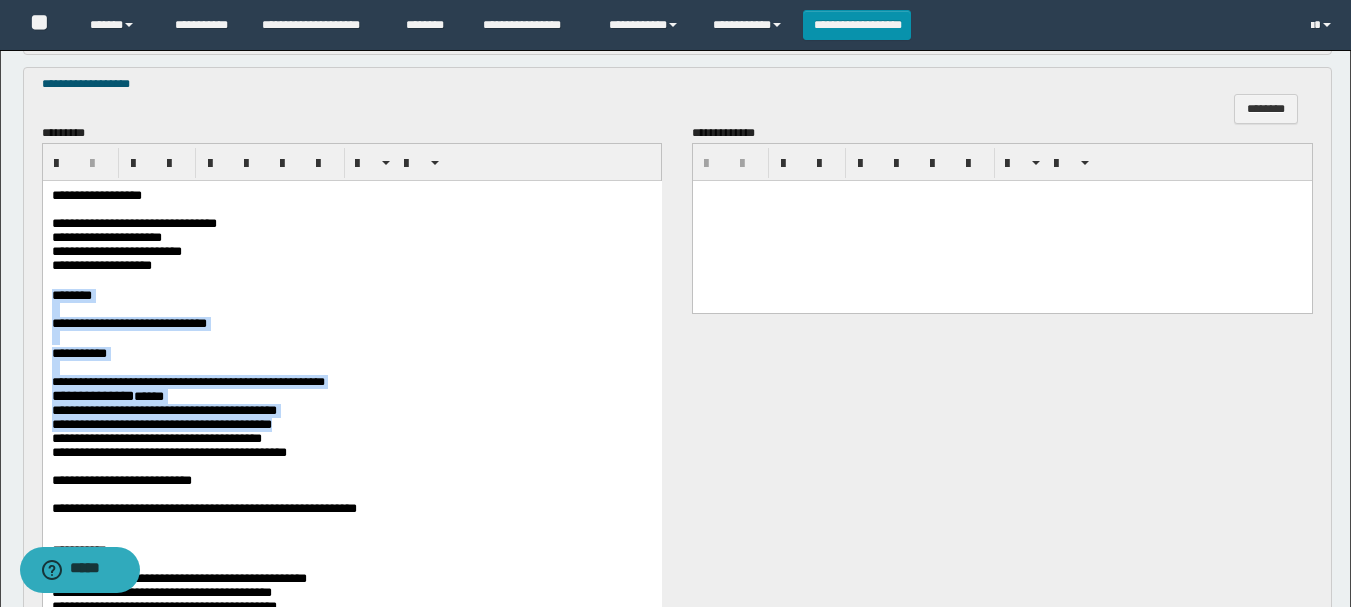 scroll, scrollTop: 1400, scrollLeft: 0, axis: vertical 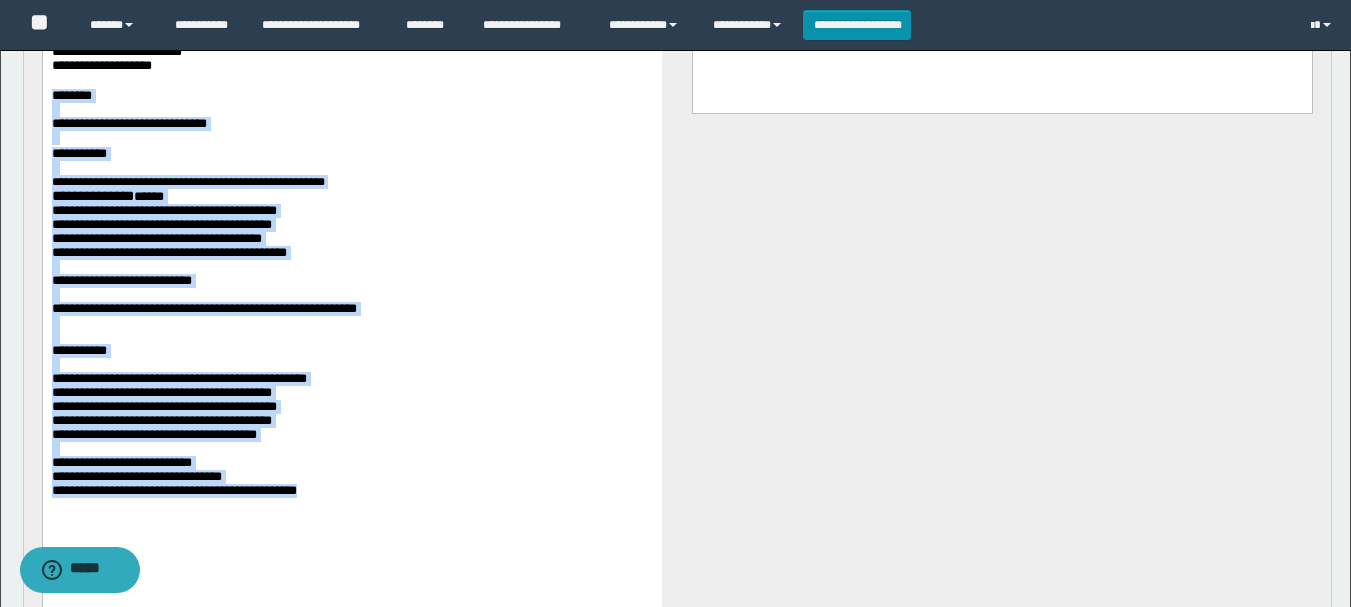 drag, startPoint x: 53, startPoint y: 108, endPoint x: 498, endPoint y: 560, distance: 634.29407 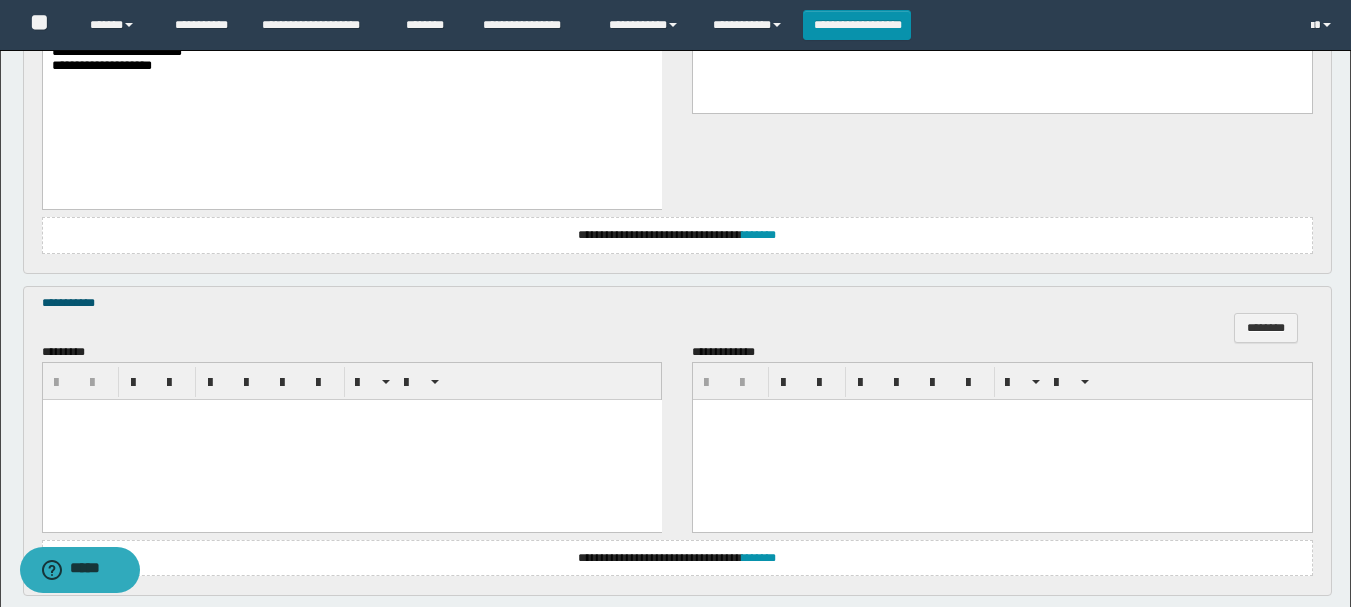 scroll, scrollTop: 1540, scrollLeft: 0, axis: vertical 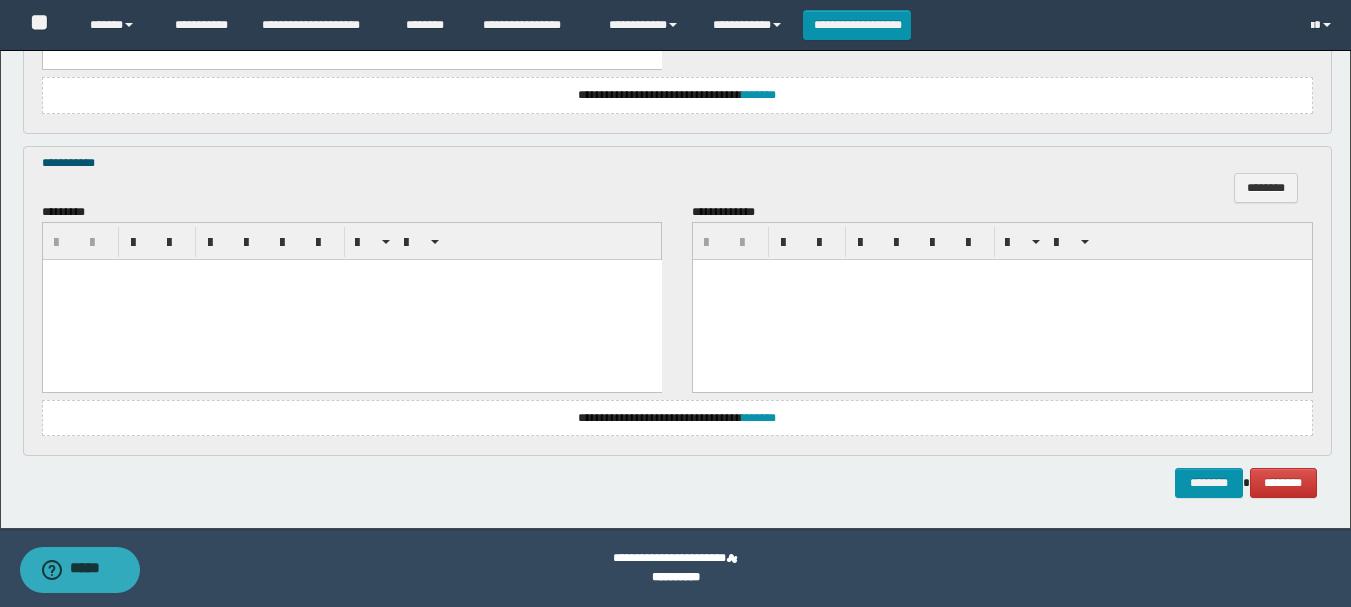 click at bounding box center [351, 274] 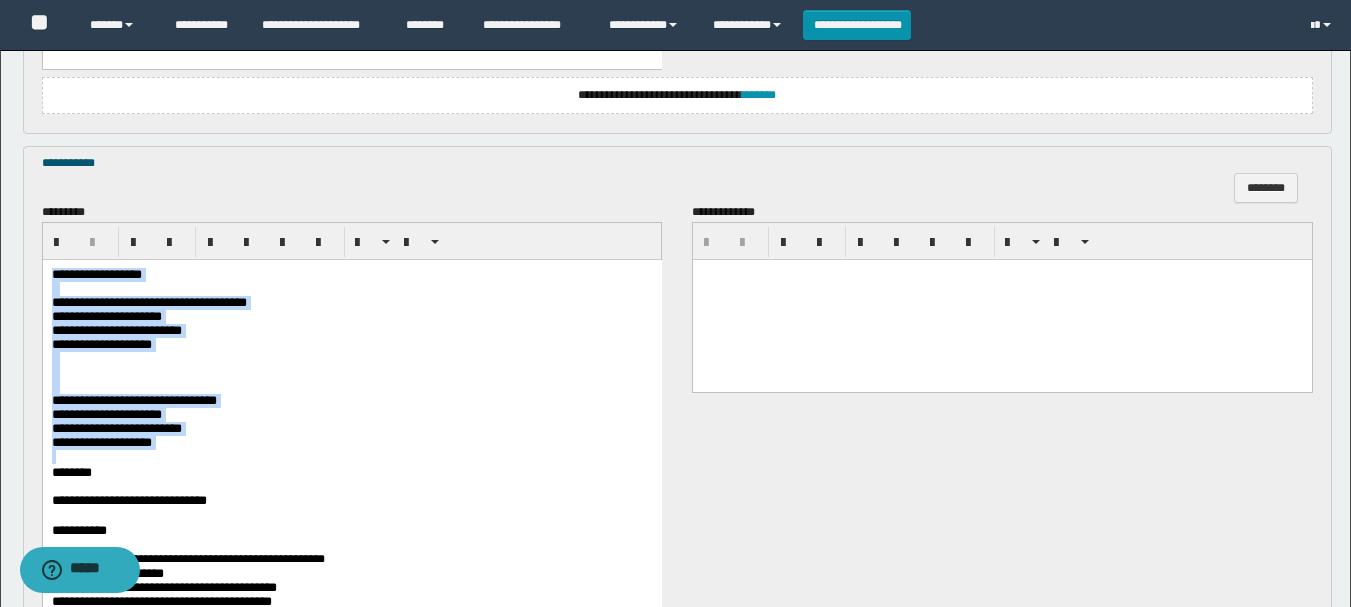 drag, startPoint x: 50, startPoint y: 272, endPoint x: 624, endPoint y: 475, distance: 608.83905 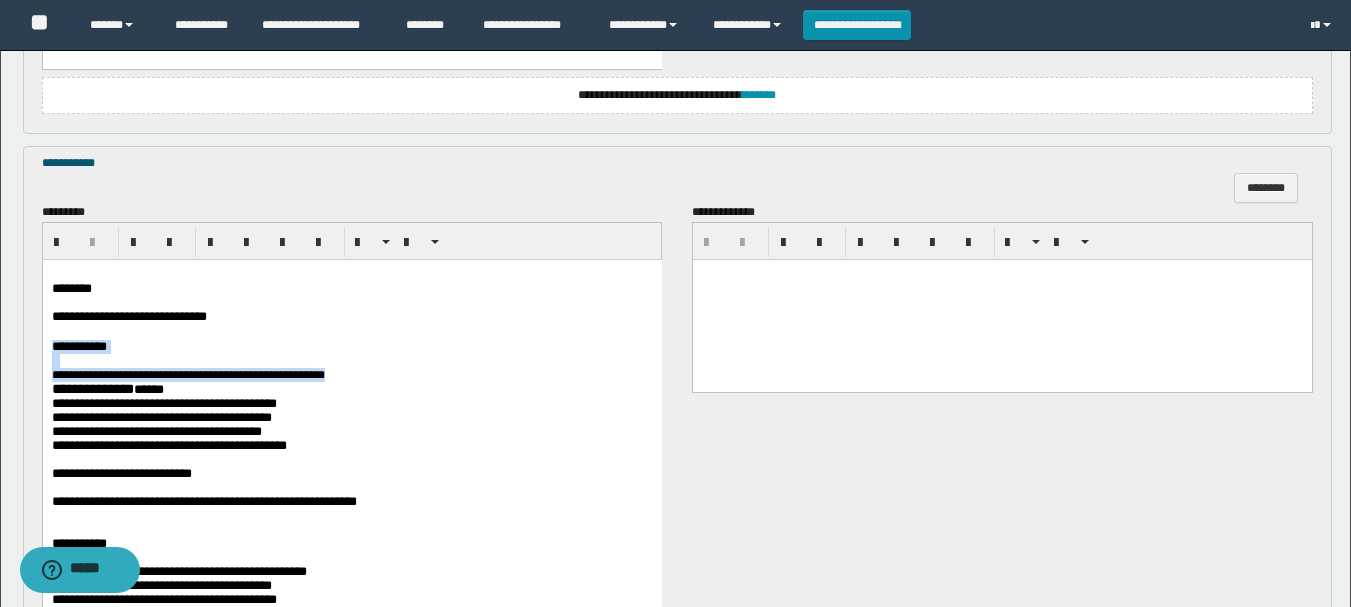 scroll, scrollTop: 1740, scrollLeft: 0, axis: vertical 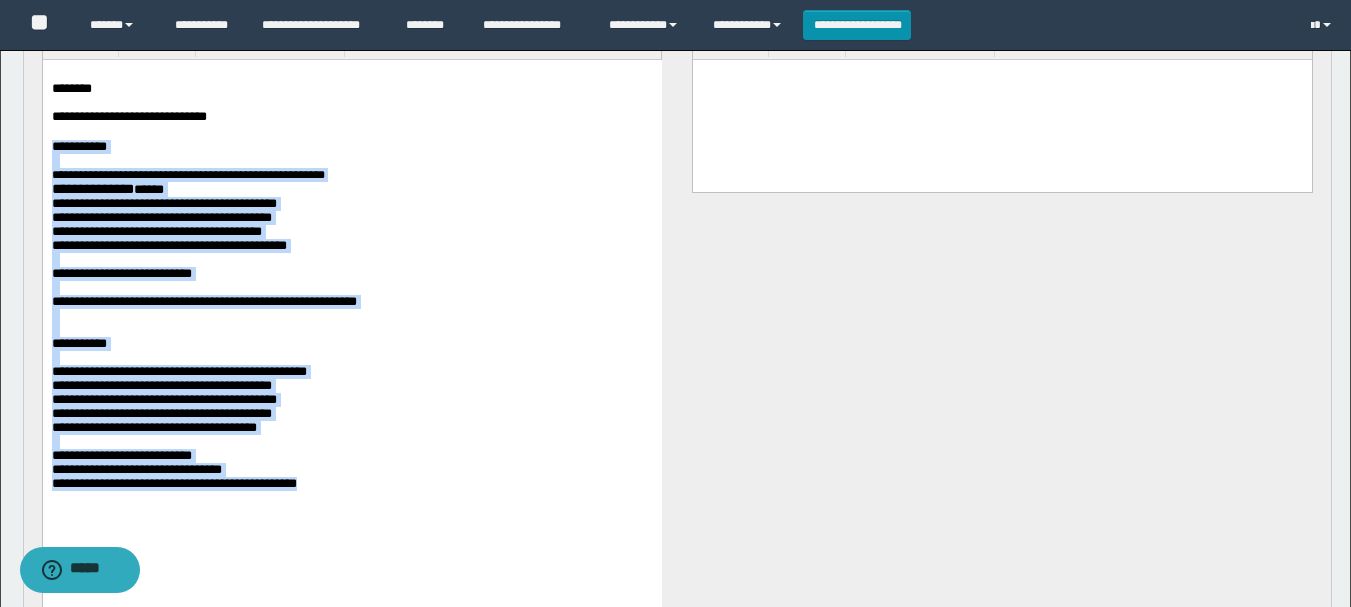 drag, startPoint x: 53, startPoint y: 155, endPoint x: 495, endPoint y: 535, distance: 582.89276 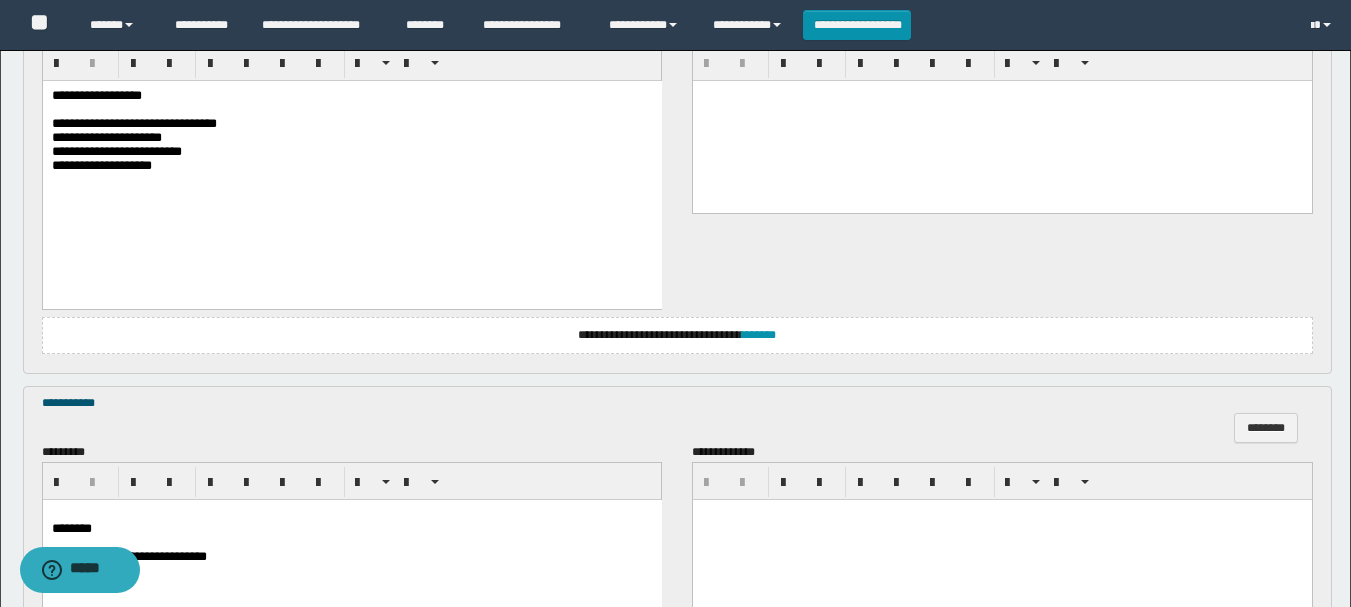 scroll, scrollTop: 1604, scrollLeft: 0, axis: vertical 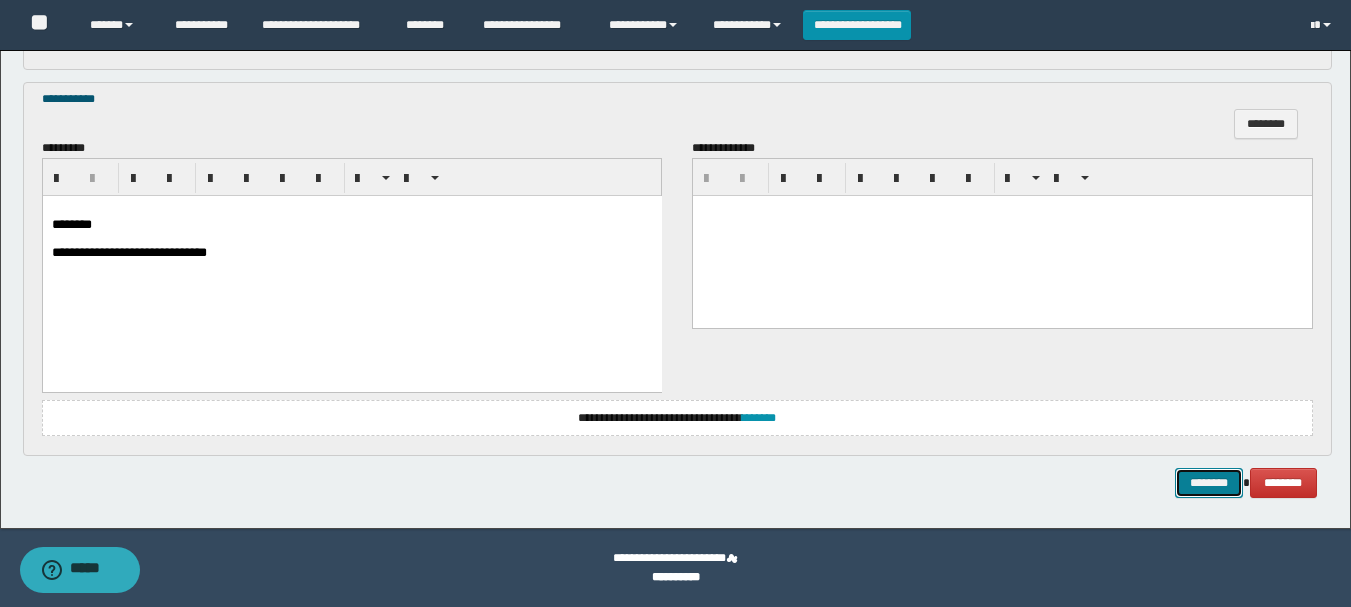click on "********" at bounding box center [1209, 483] 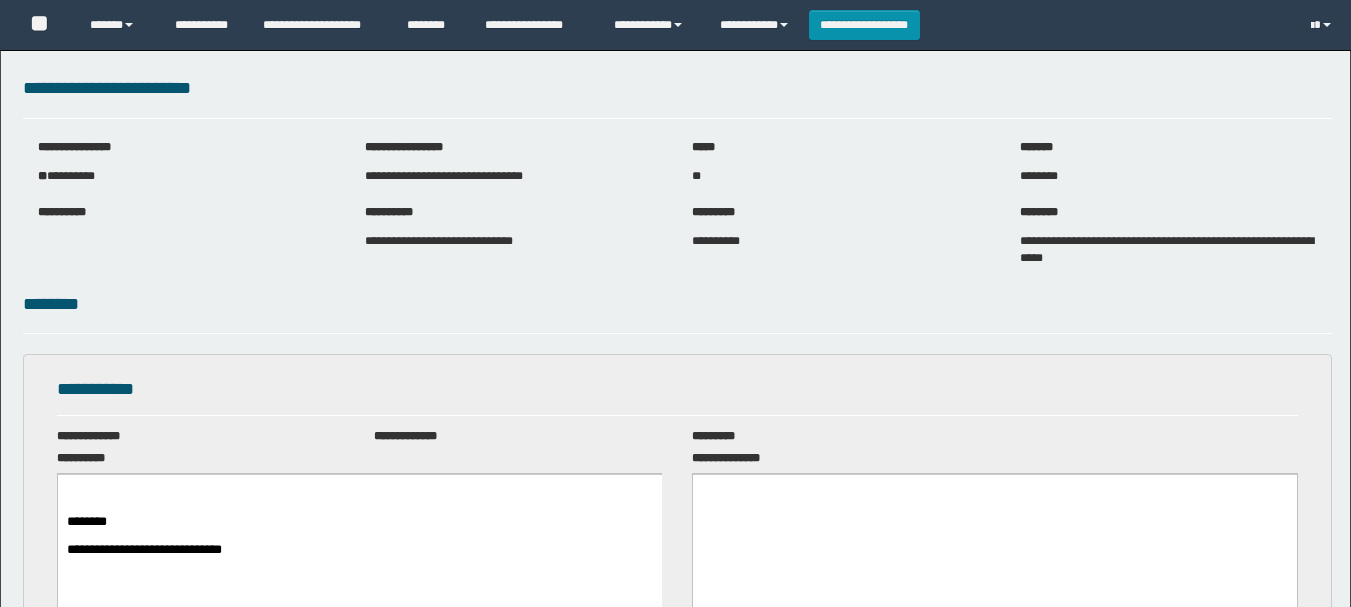 scroll, scrollTop: 0, scrollLeft: 0, axis: both 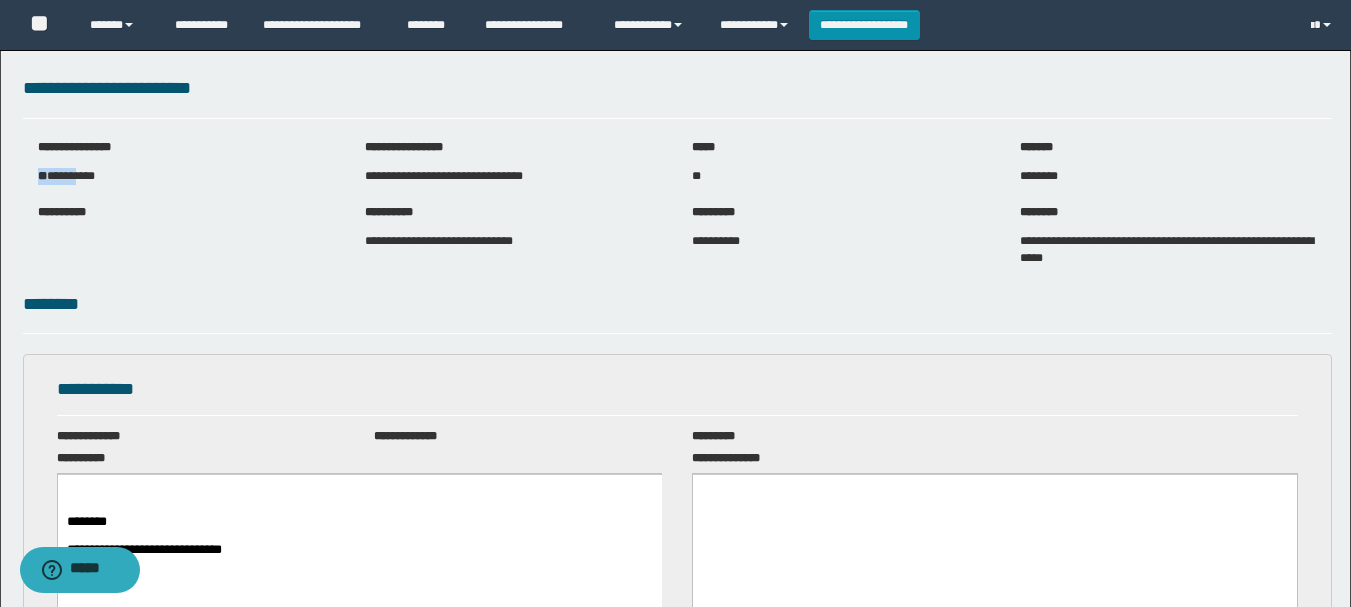 drag, startPoint x: 36, startPoint y: 174, endPoint x: 91, endPoint y: 175, distance: 55.00909 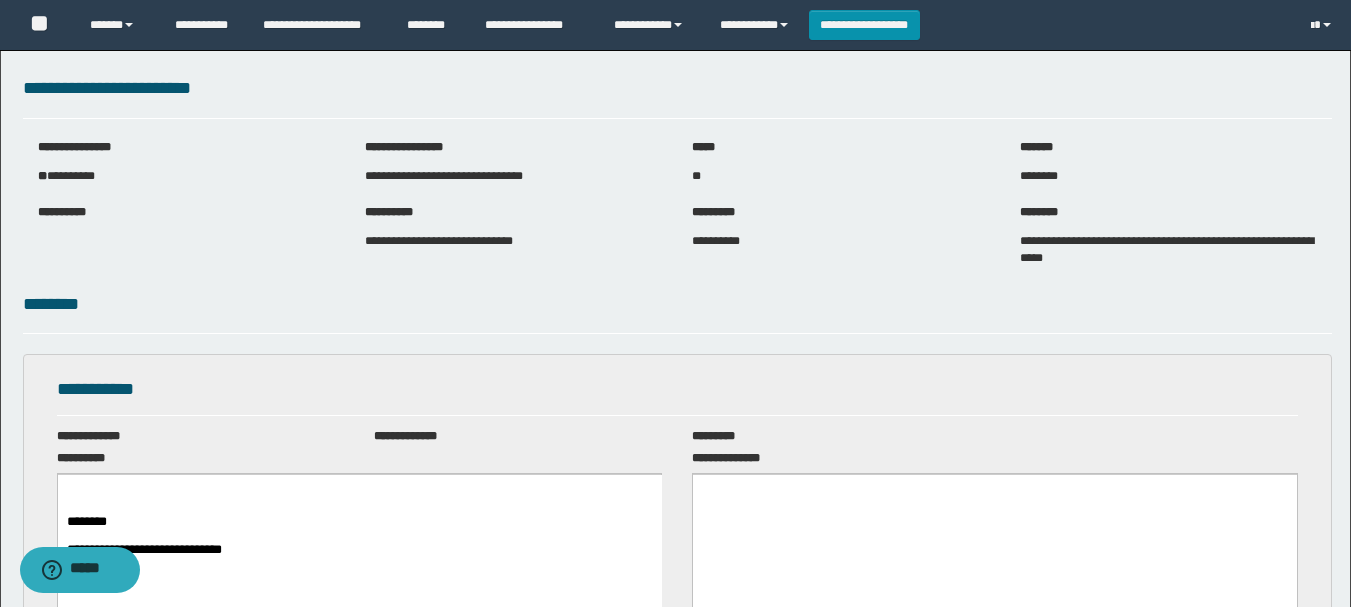 click on "**********" at bounding box center (675, 869) 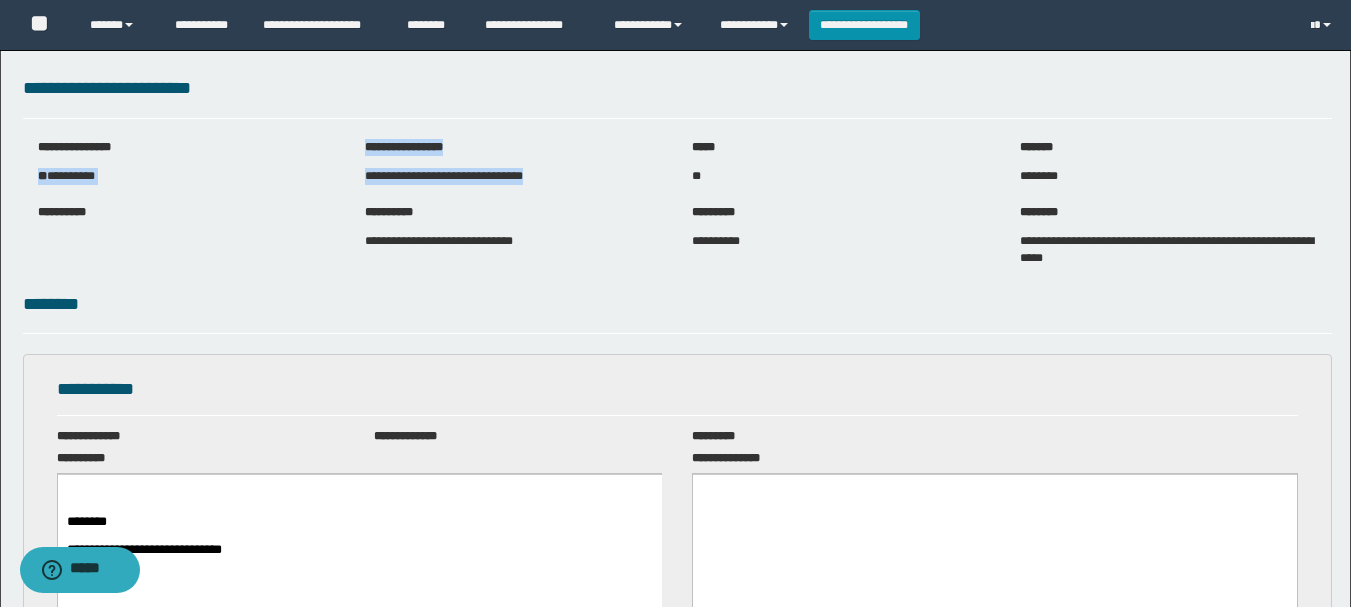 drag, startPoint x: 41, startPoint y: 174, endPoint x: 568, endPoint y: 175, distance: 527.001 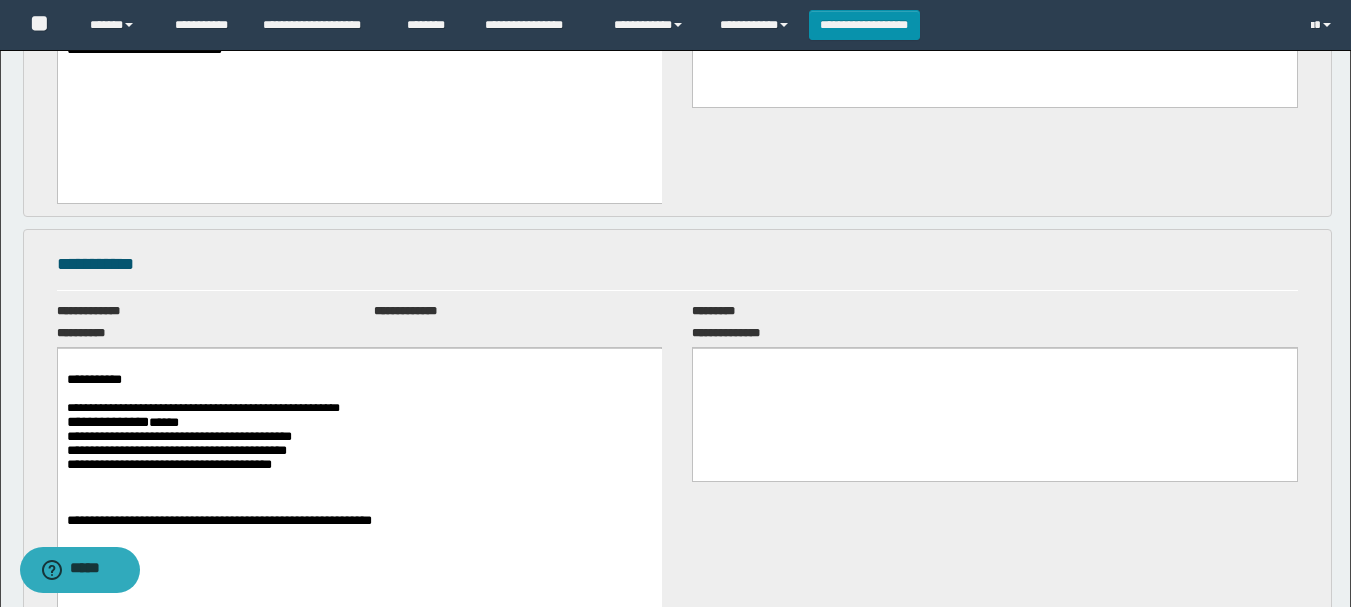 scroll, scrollTop: 0, scrollLeft: 0, axis: both 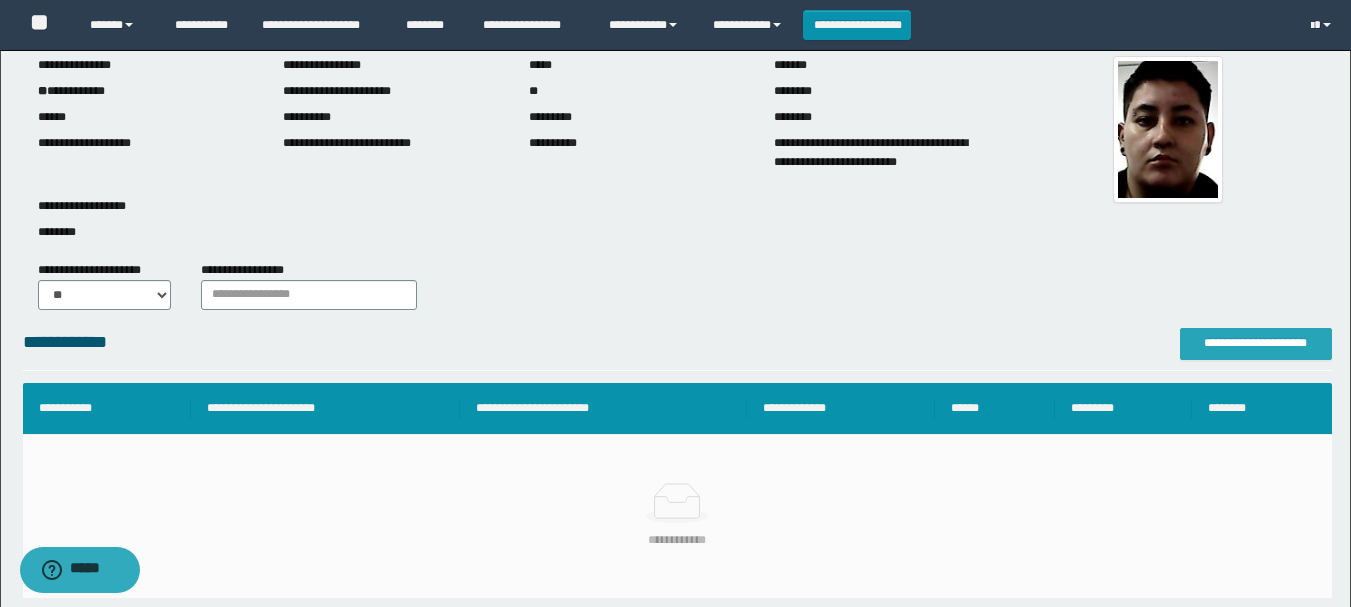 click on "**********" at bounding box center (1256, 343) 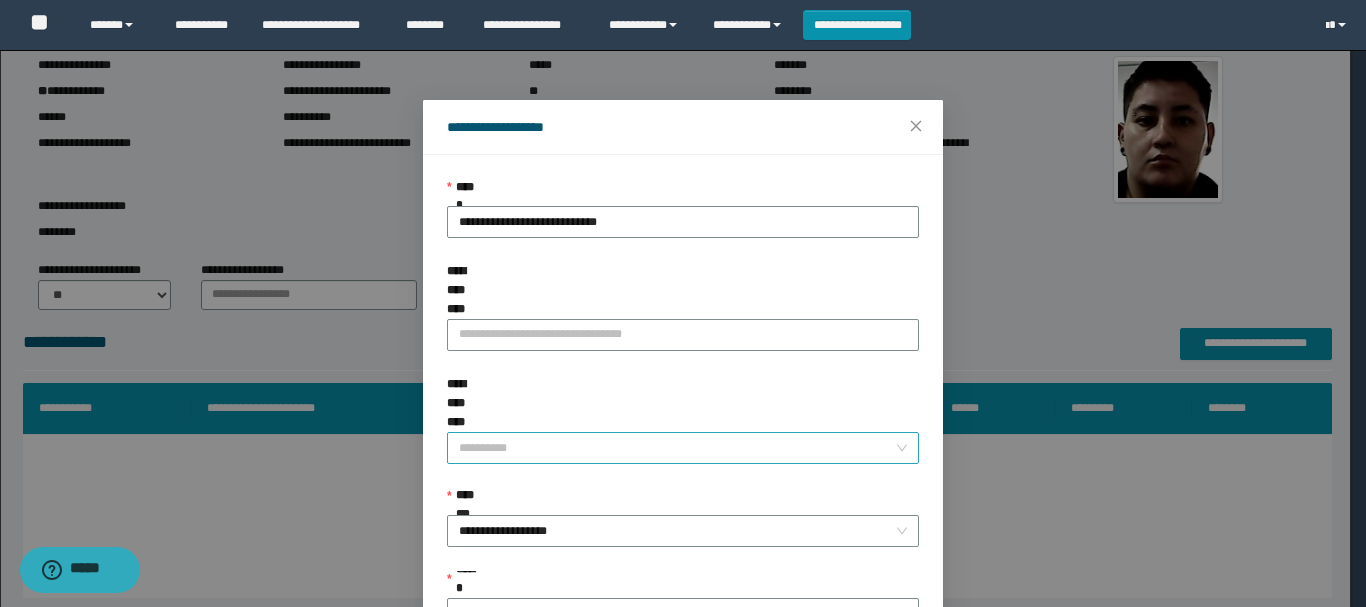 click on "**********" at bounding box center [683, 448] 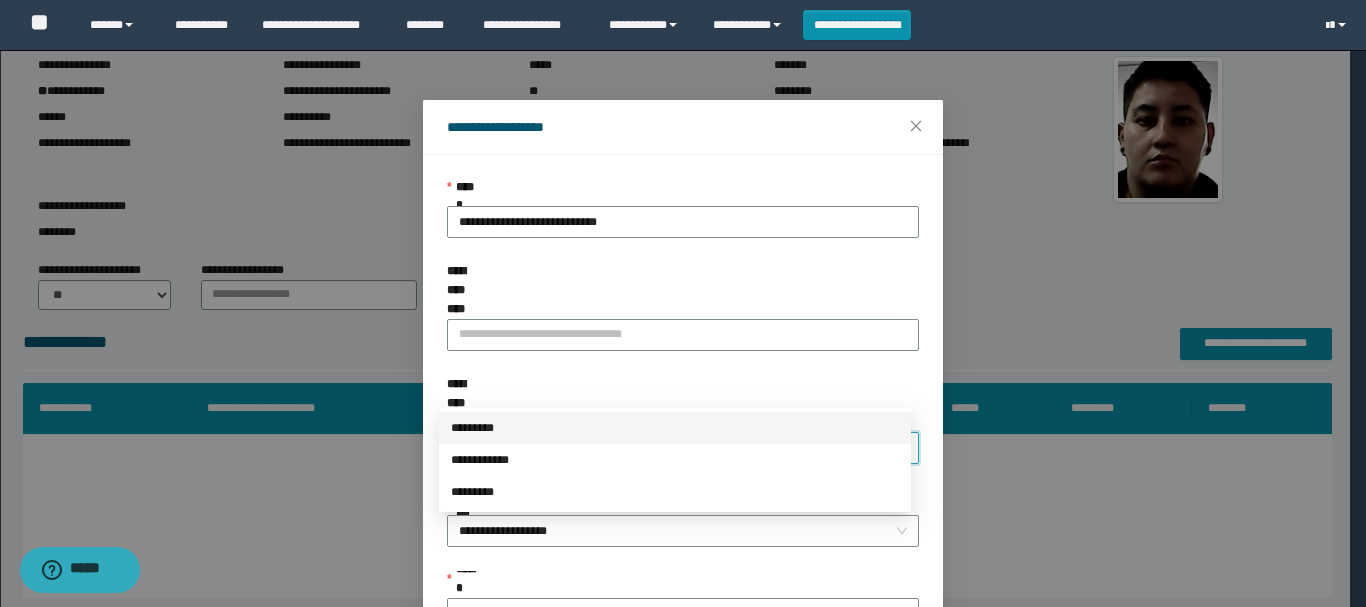 click on "*********" at bounding box center (675, 428) 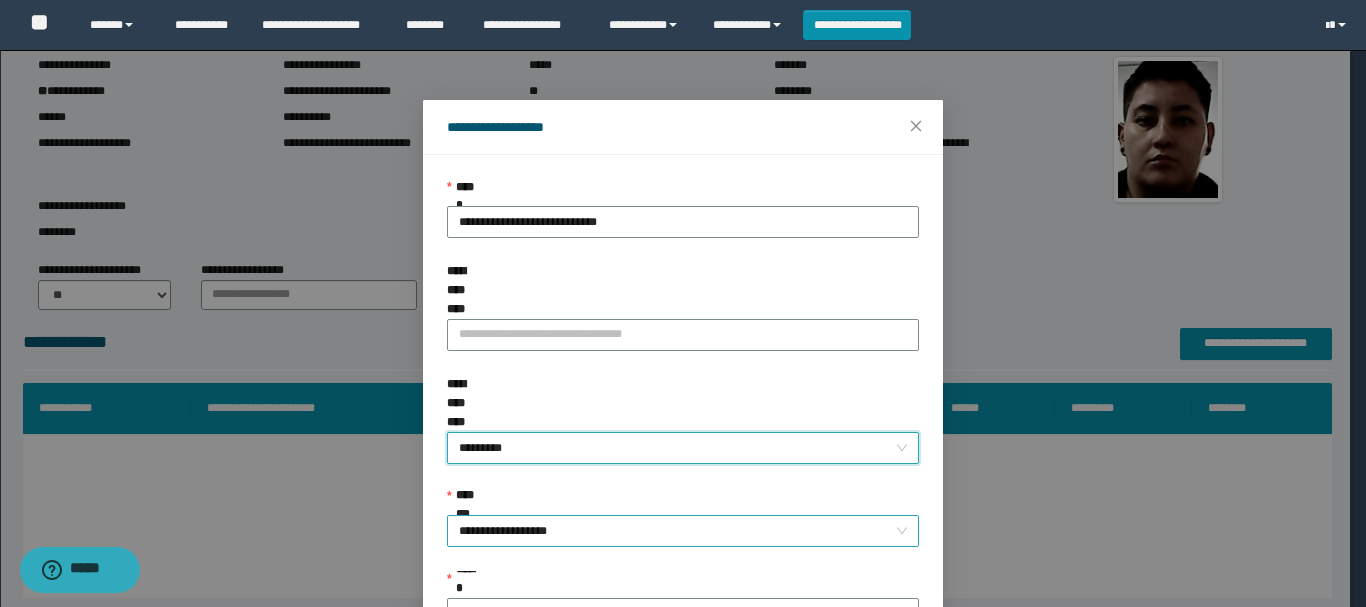 click on "**********" at bounding box center (683, 531) 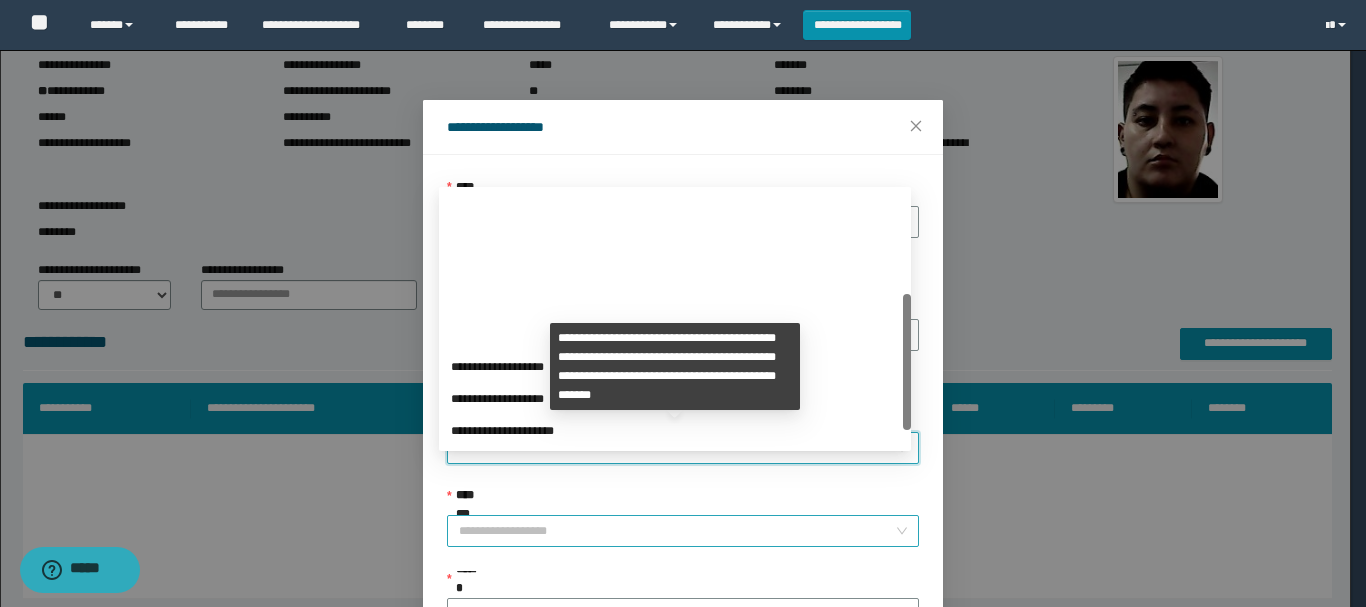 scroll, scrollTop: 192, scrollLeft: 0, axis: vertical 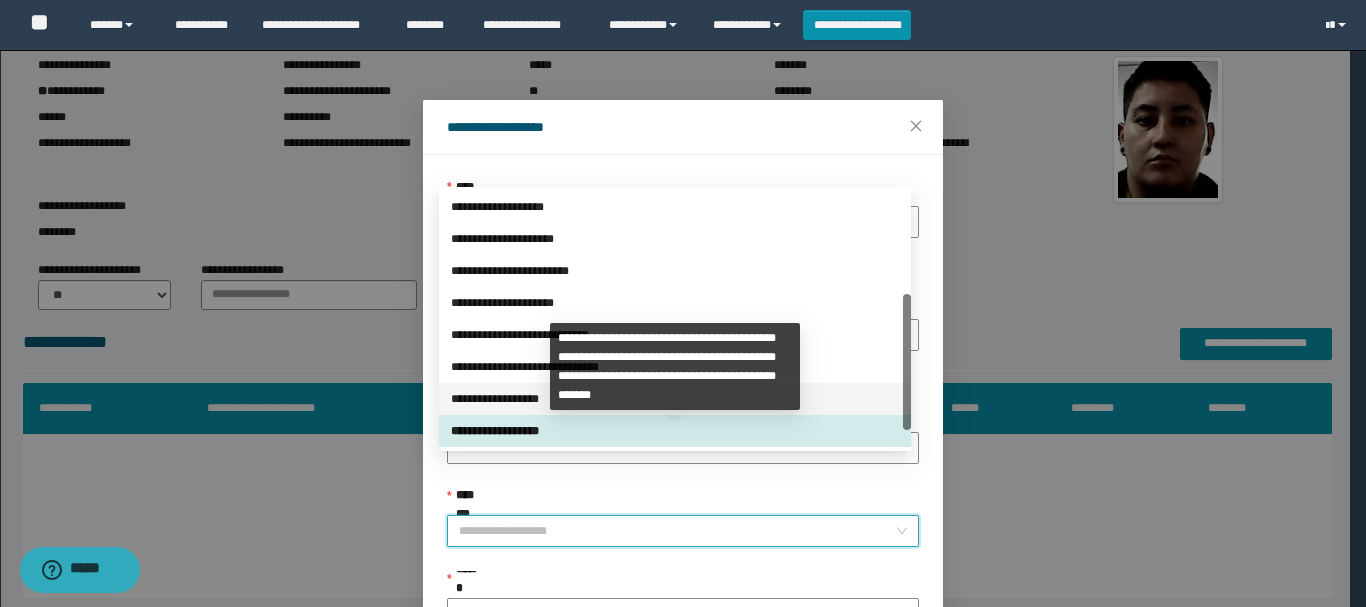 click on "**********" at bounding box center (675, 399) 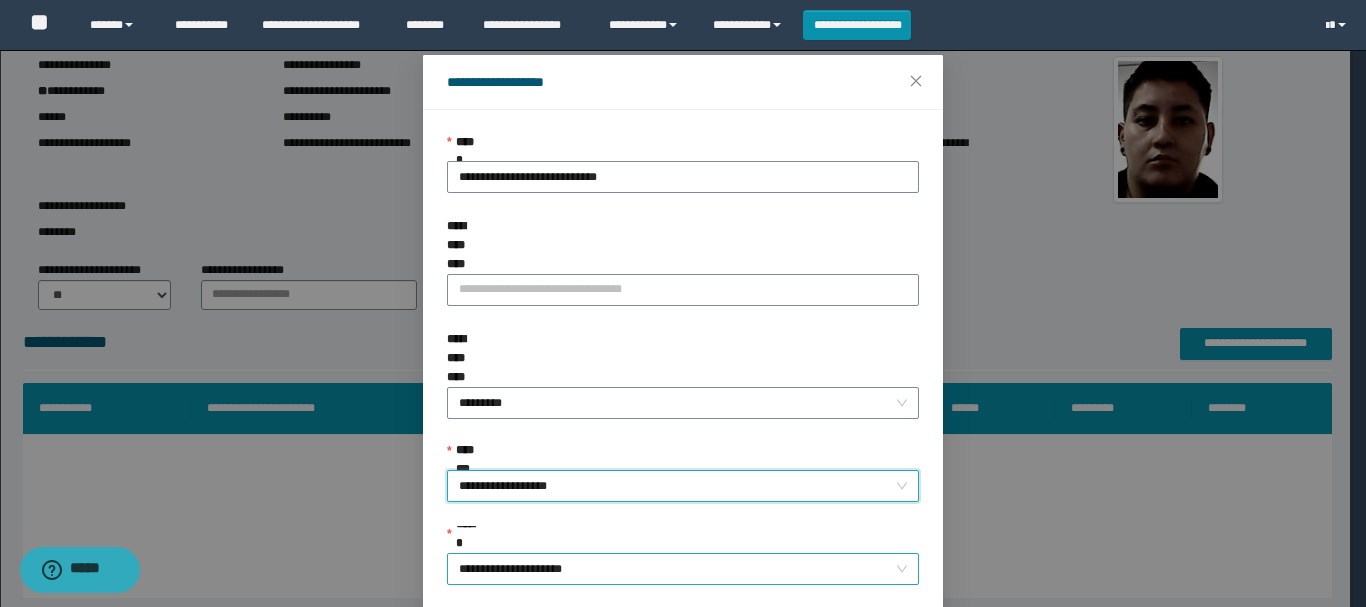 scroll, scrollTop: 145, scrollLeft: 0, axis: vertical 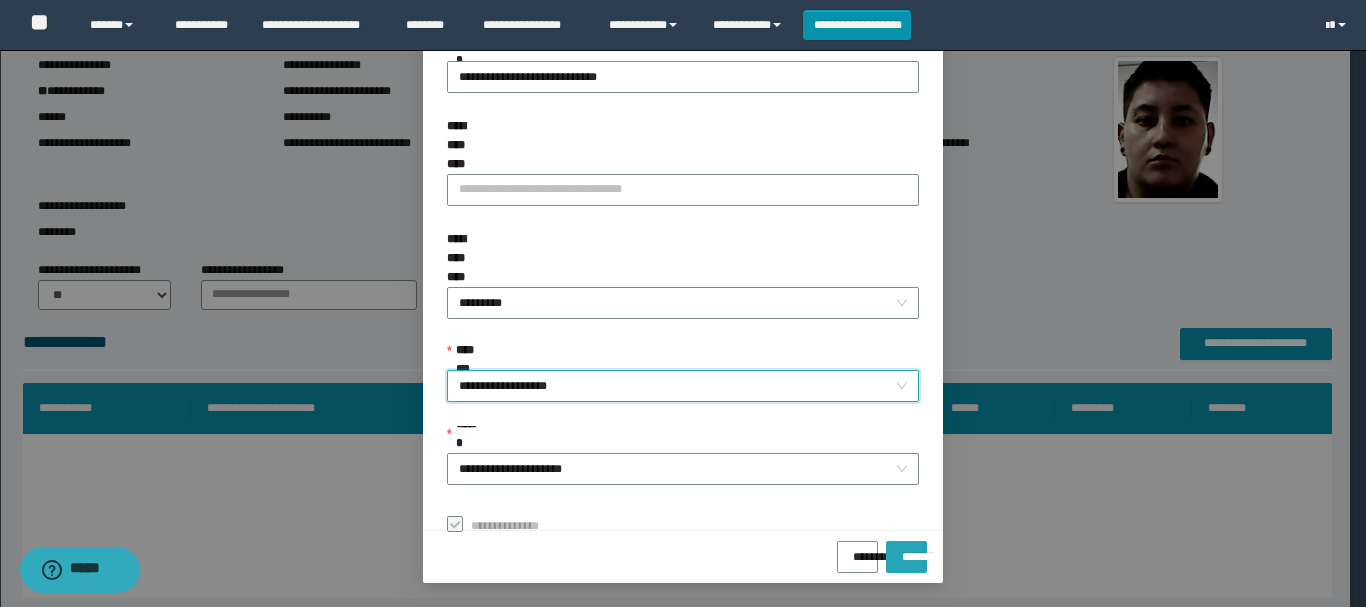 click on "*******" at bounding box center [906, 550] 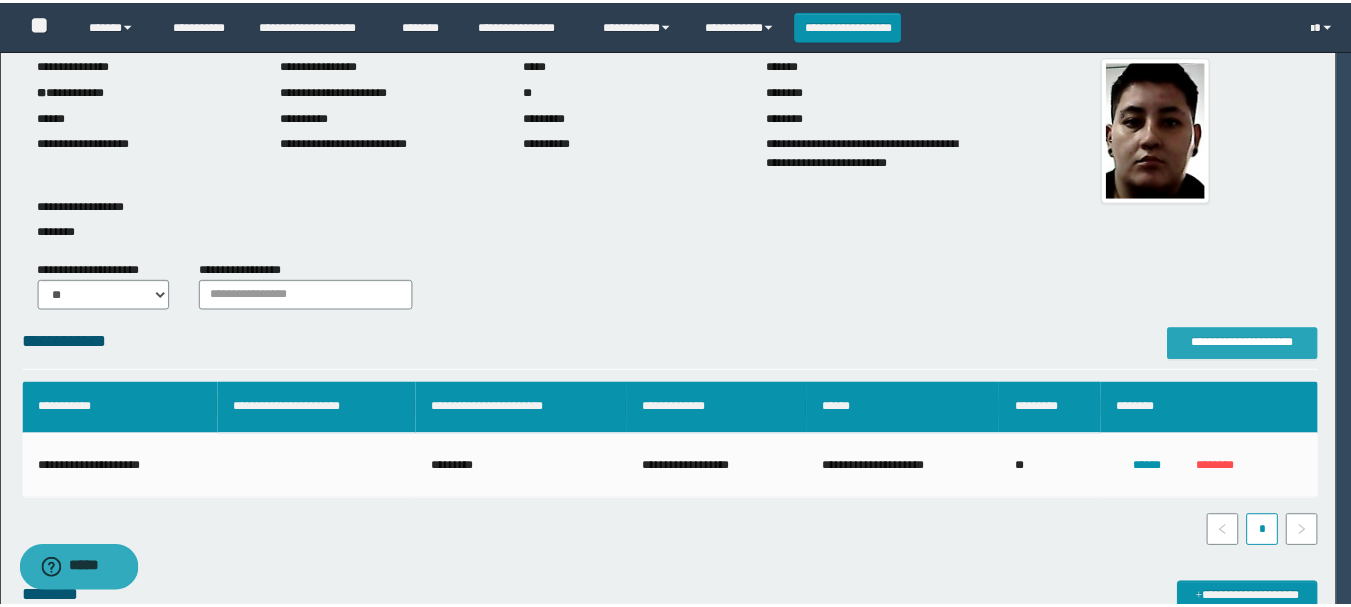 scroll, scrollTop: 0, scrollLeft: 0, axis: both 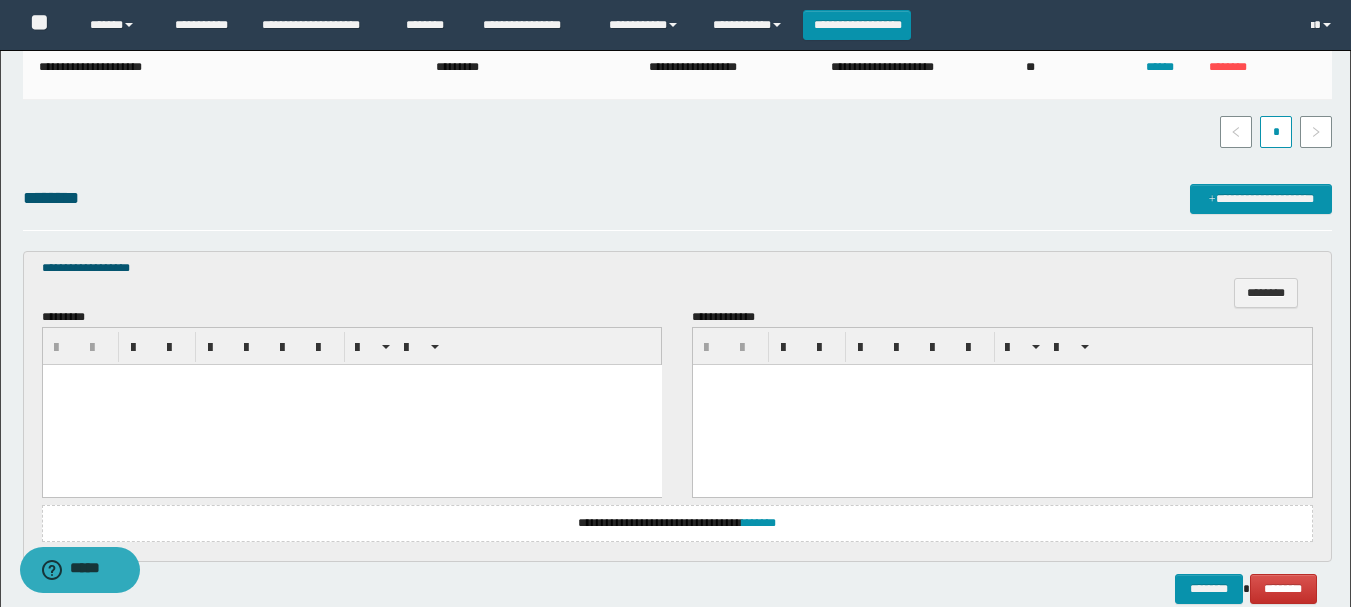 click at bounding box center [351, 405] 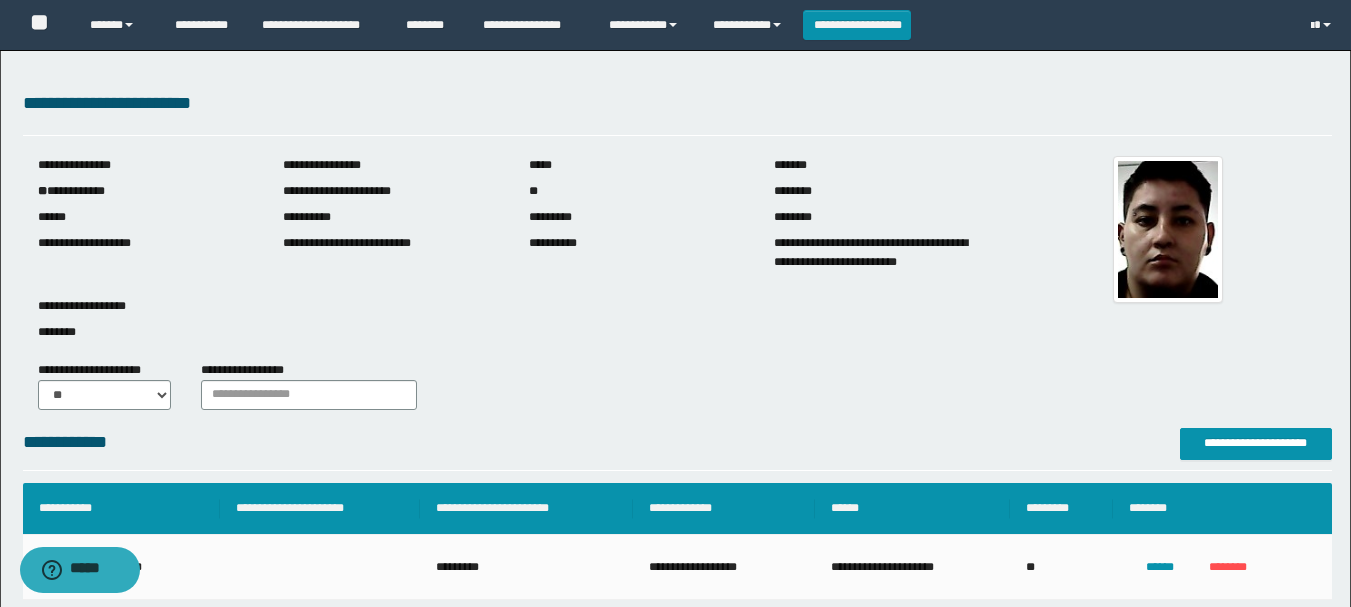scroll, scrollTop: 606, scrollLeft: 0, axis: vertical 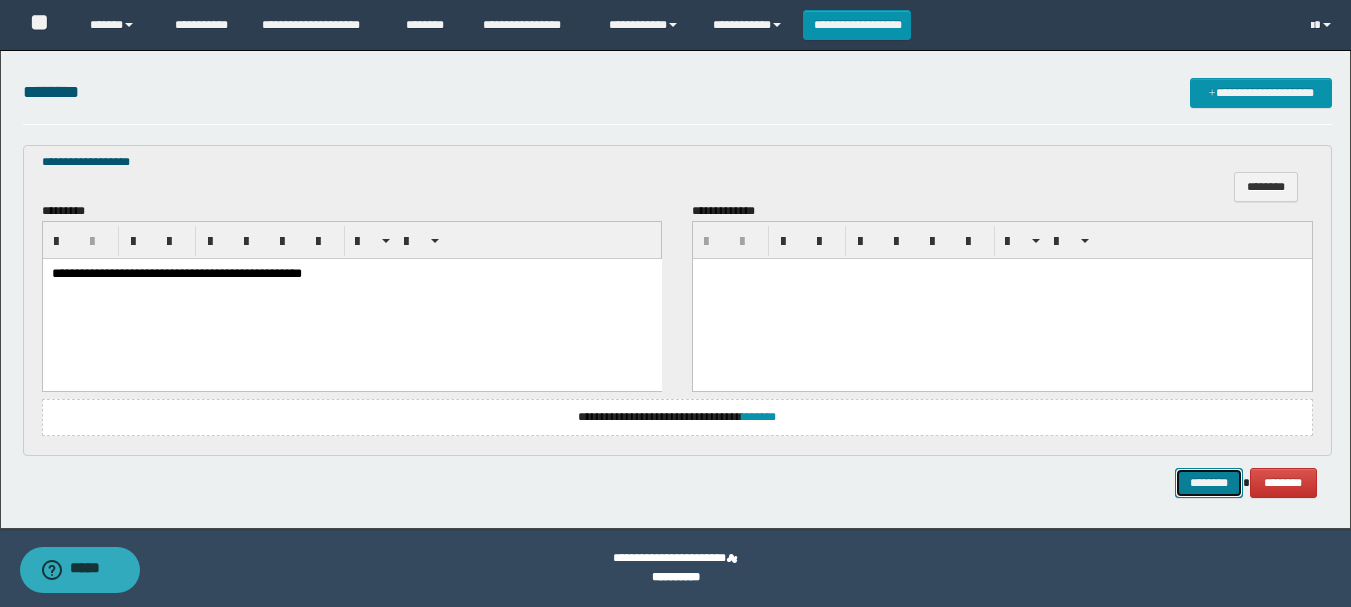 click on "********" at bounding box center (1209, 483) 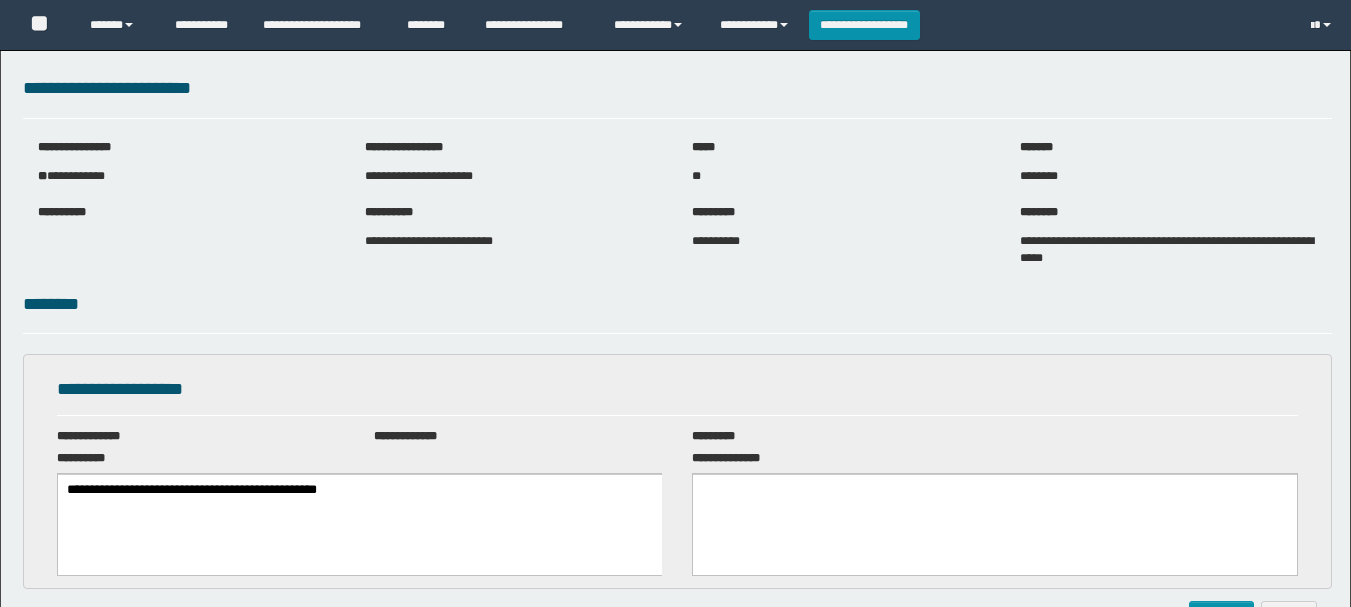 scroll, scrollTop: 0, scrollLeft: 0, axis: both 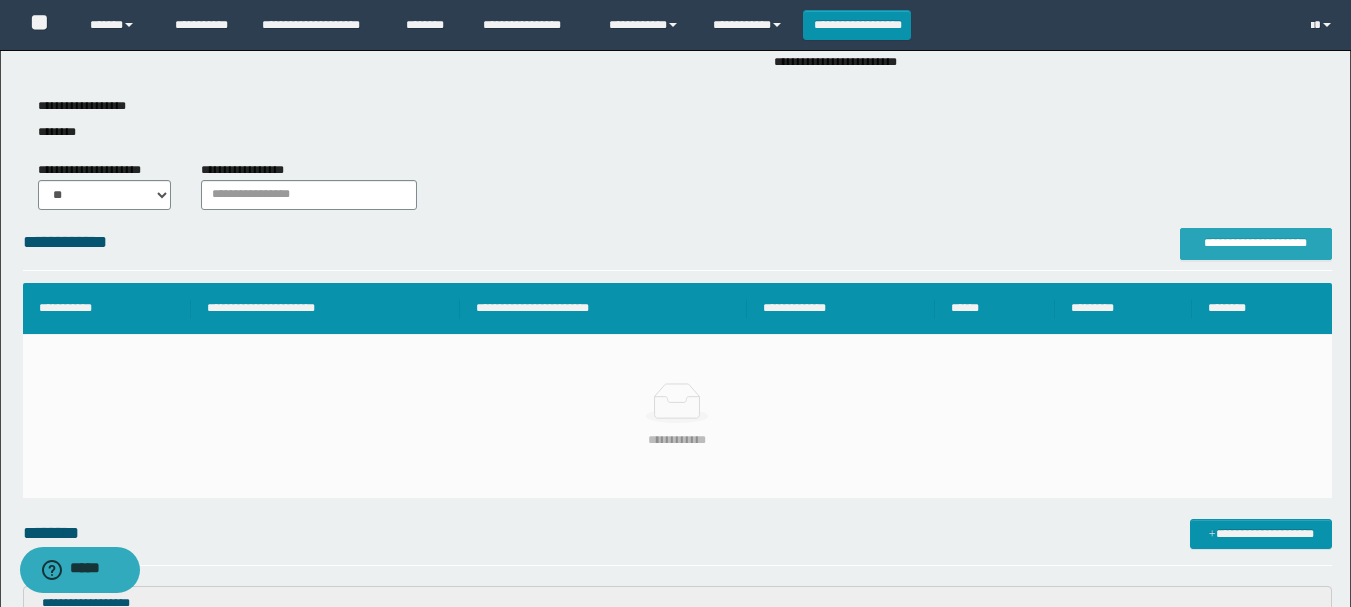 click on "**********" at bounding box center (1256, 243) 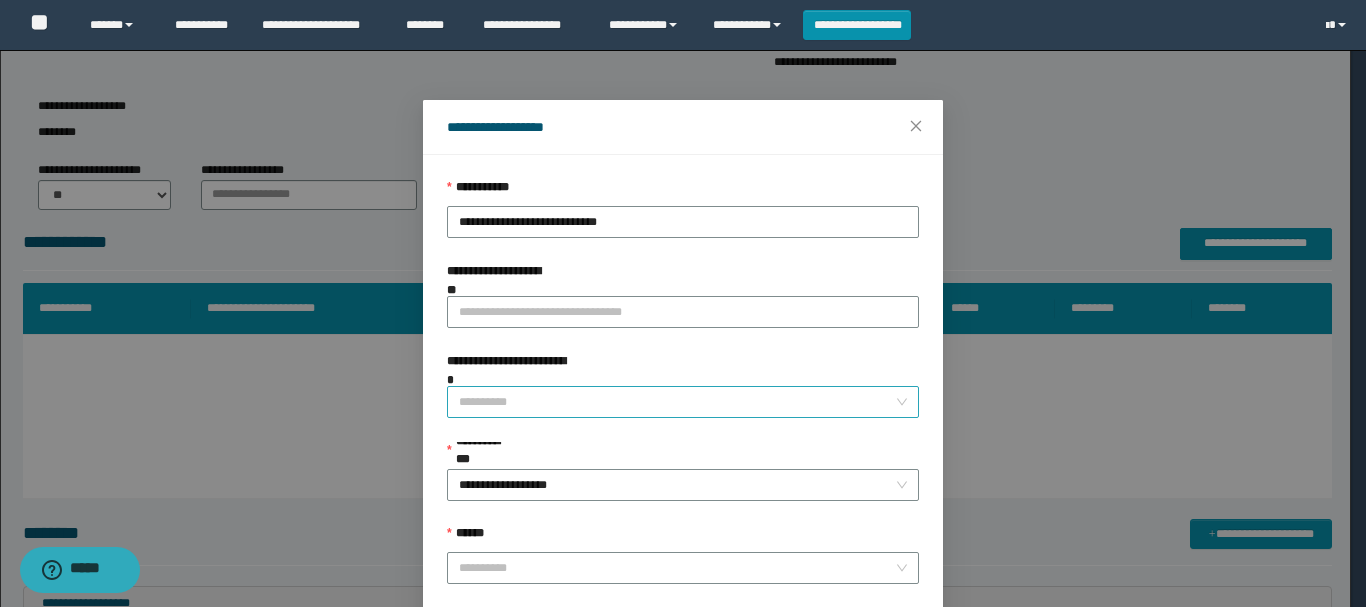 click on "**********" at bounding box center (677, 402) 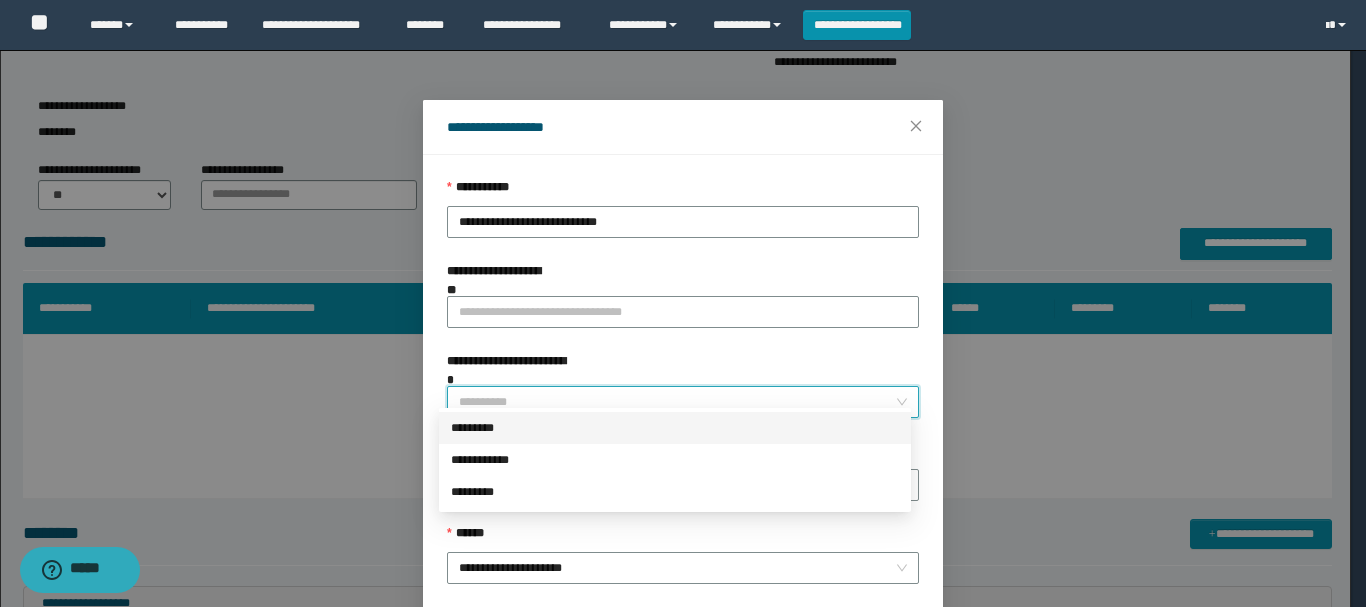 click on "*********" at bounding box center (675, 428) 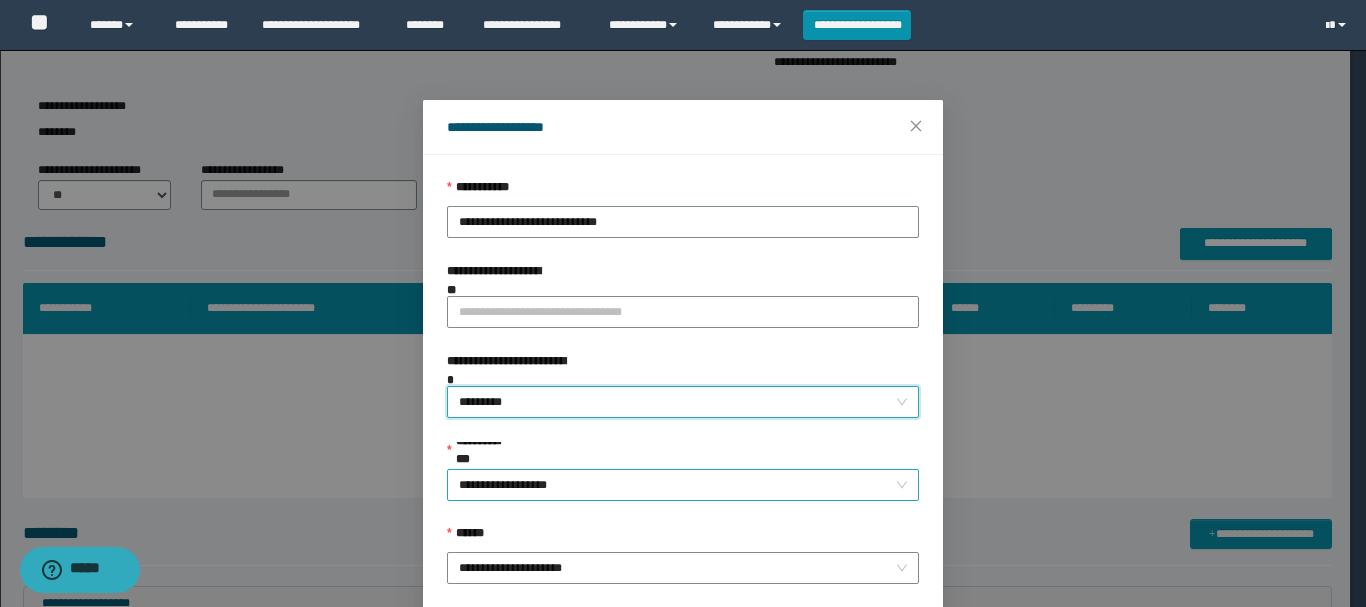 click on "**********" at bounding box center (683, 485) 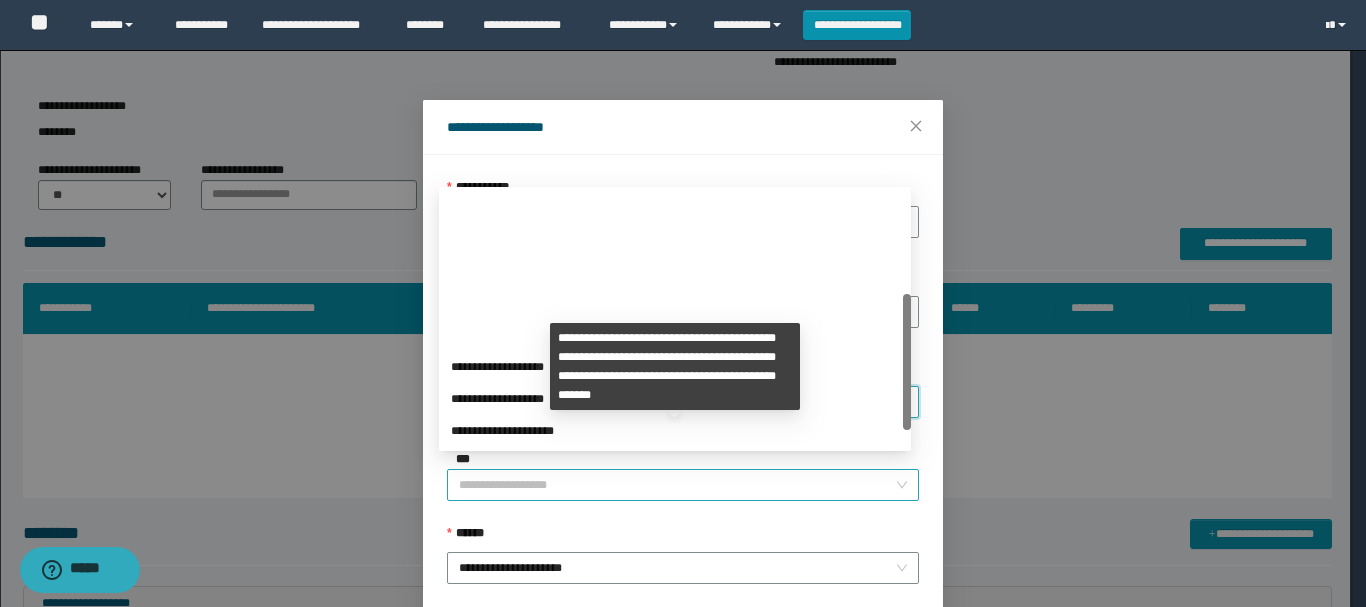scroll, scrollTop: 192, scrollLeft: 0, axis: vertical 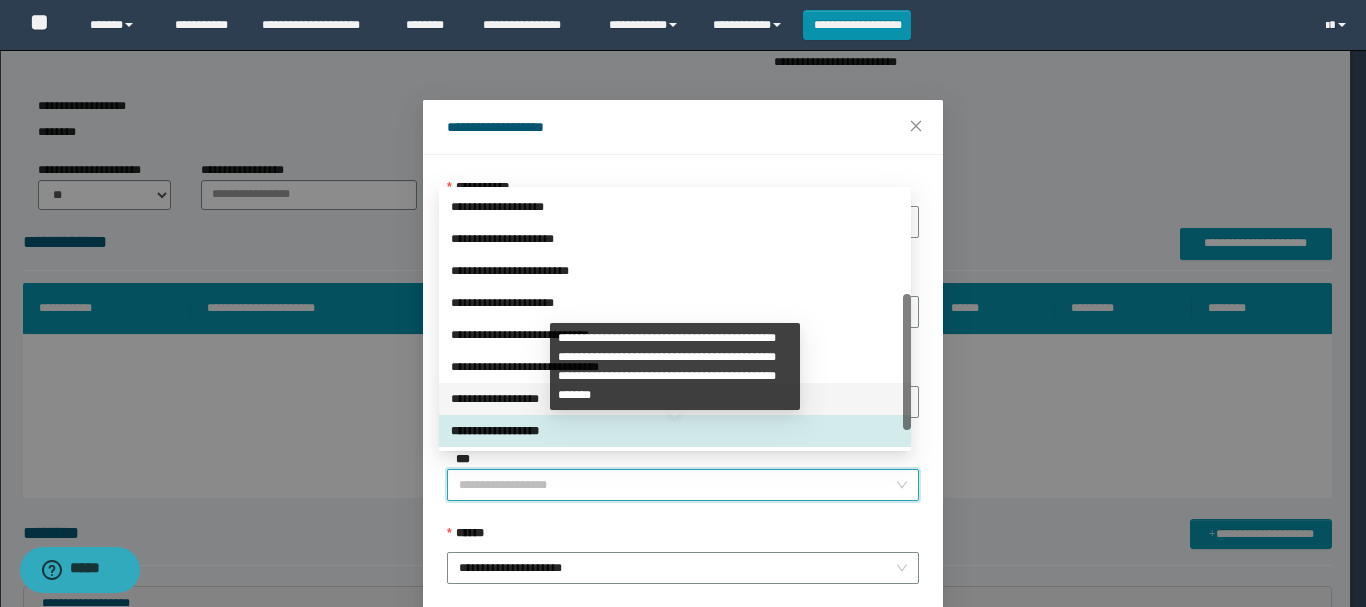 click on "**********" at bounding box center [675, 399] 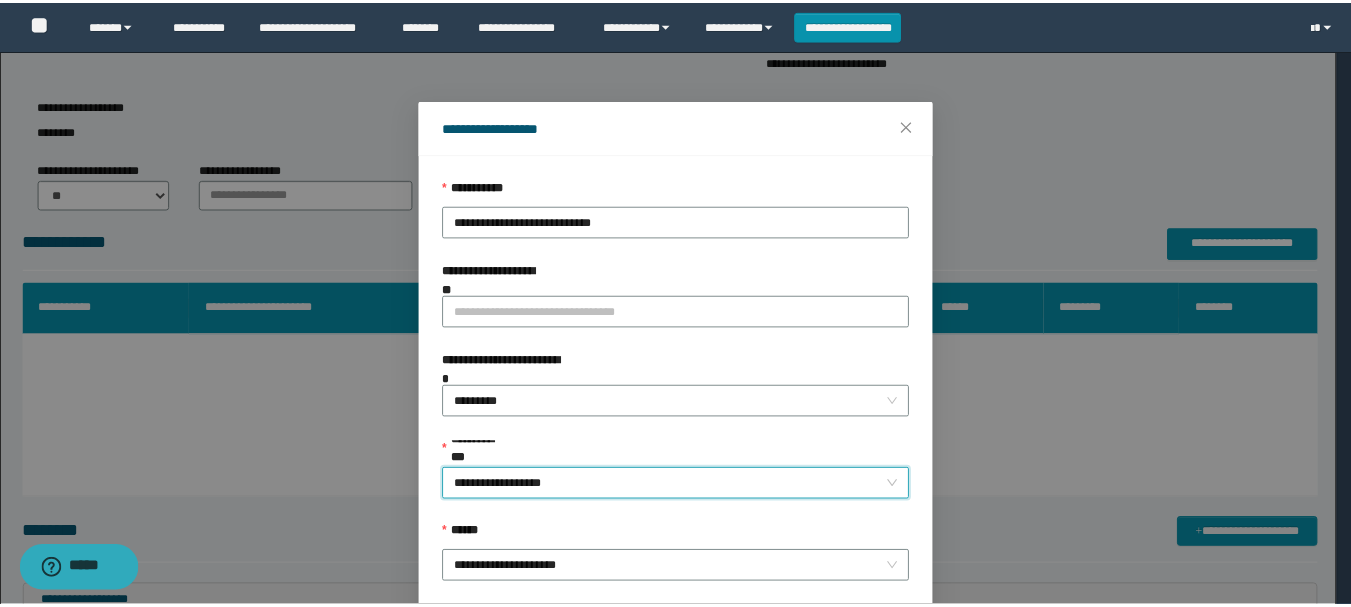 scroll, scrollTop: 145, scrollLeft: 0, axis: vertical 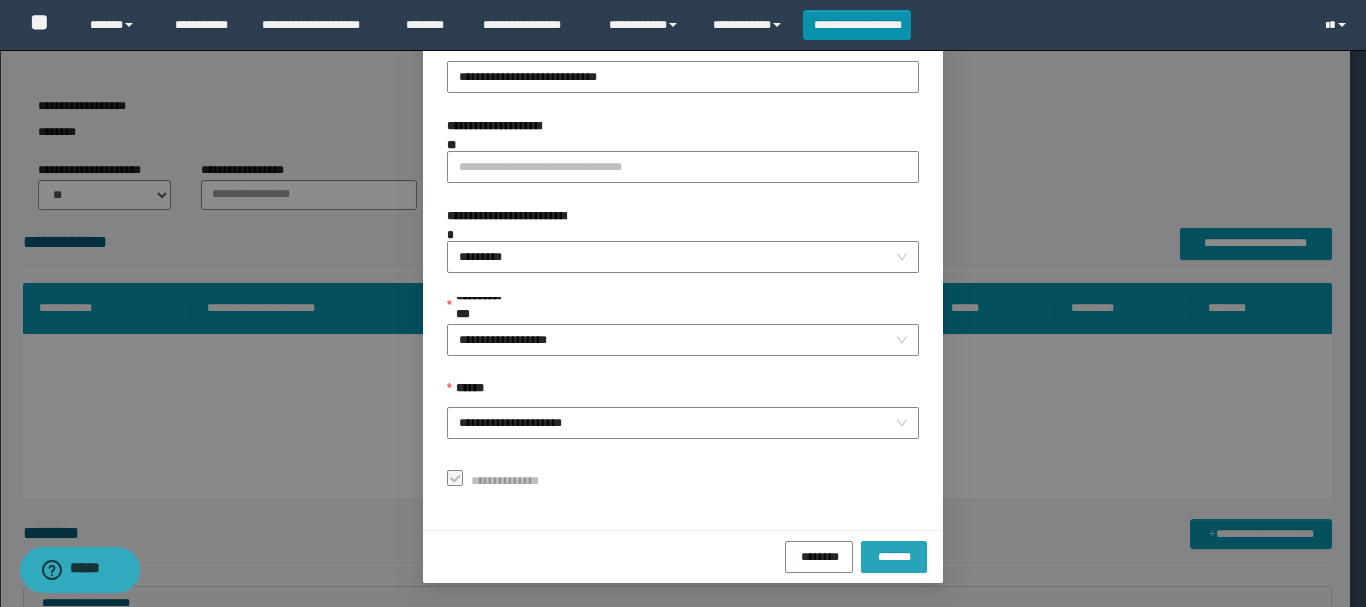 click on "*******" at bounding box center (894, 555) 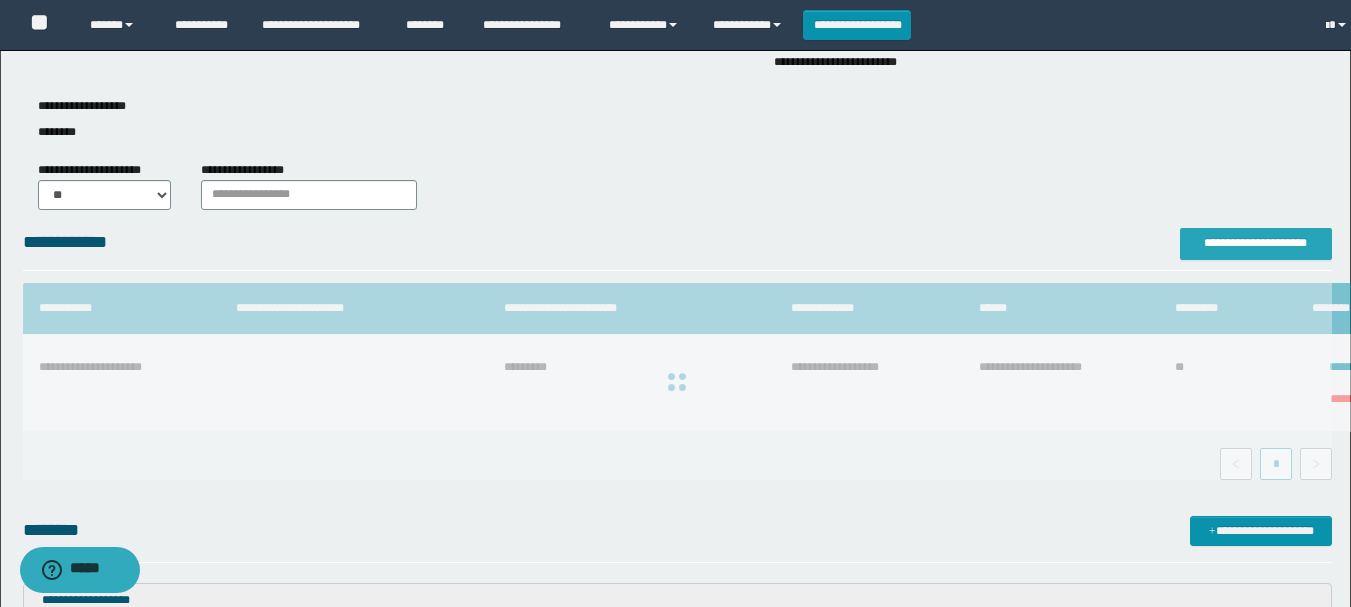 scroll, scrollTop: 0, scrollLeft: 0, axis: both 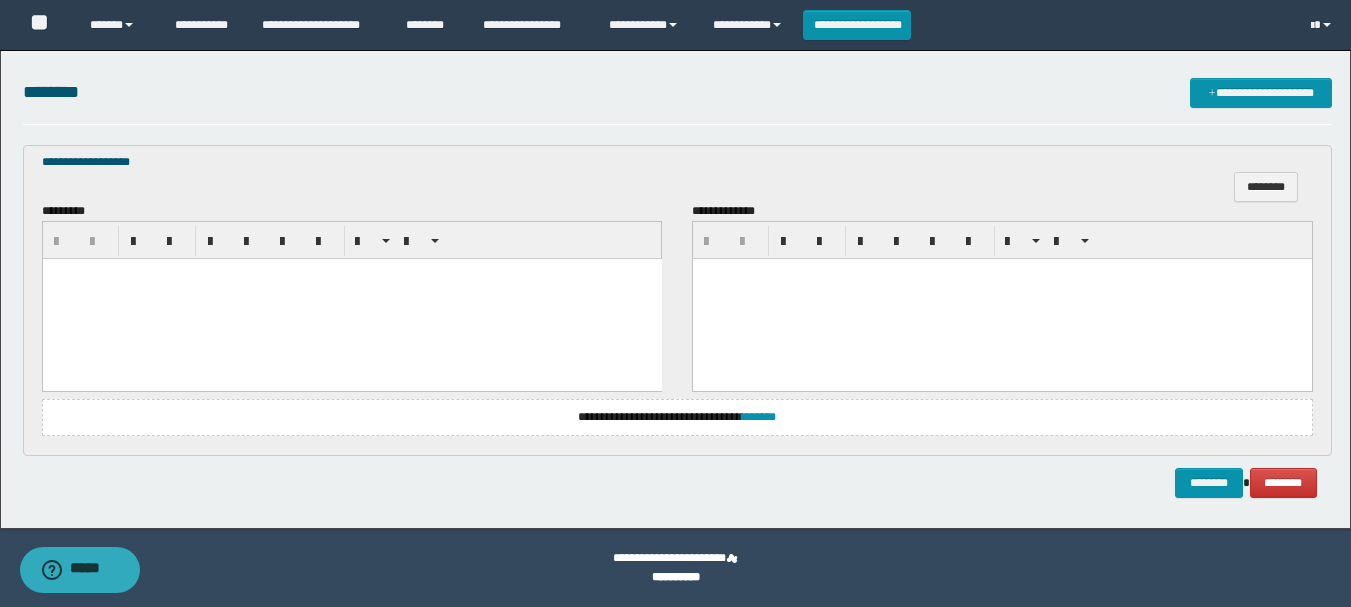 click at bounding box center [351, 299] 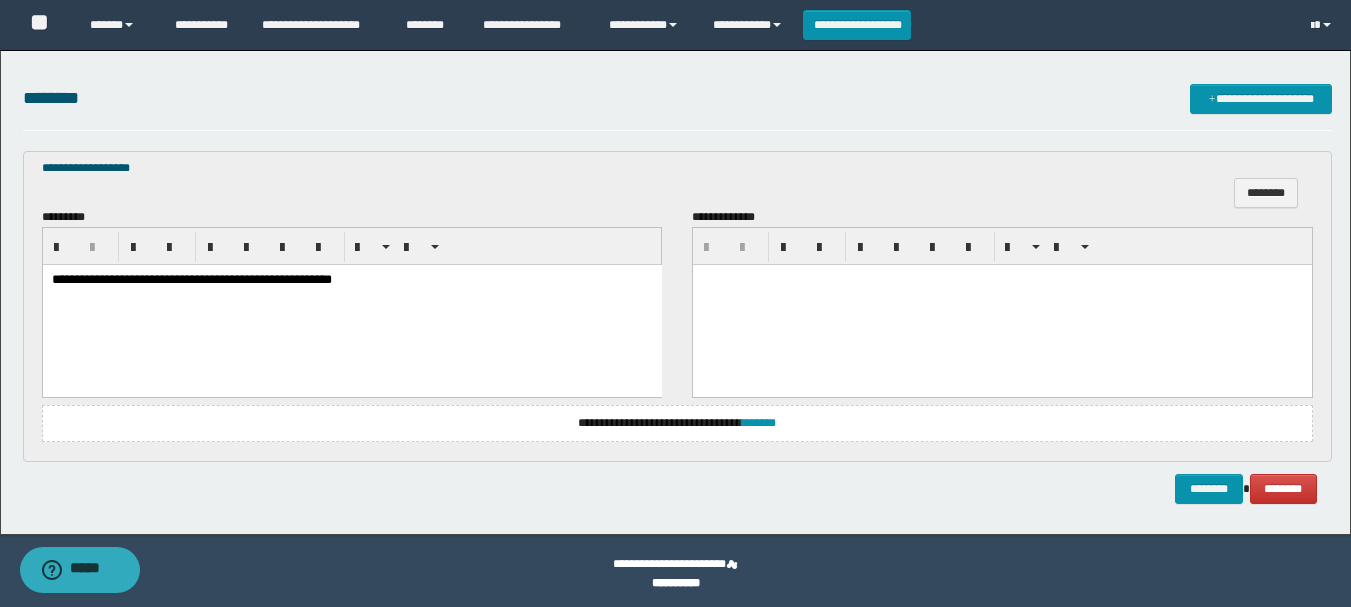 scroll, scrollTop: 606, scrollLeft: 0, axis: vertical 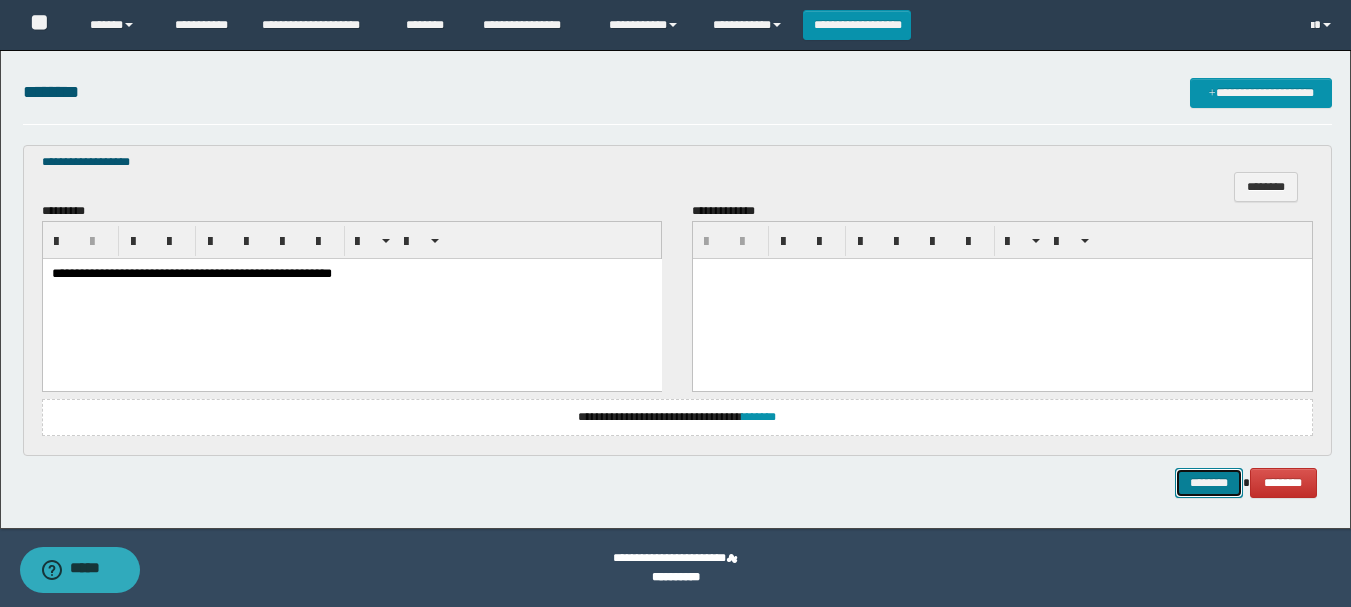 click on "********" at bounding box center [1209, 483] 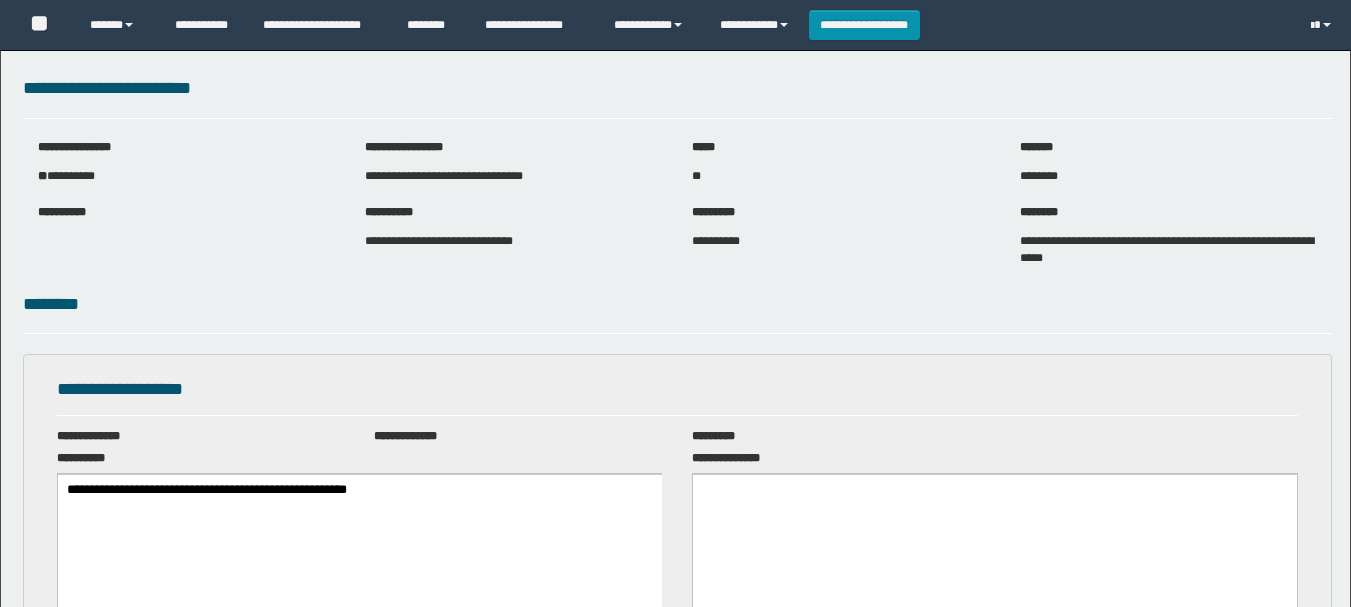 scroll, scrollTop: 0, scrollLeft: 0, axis: both 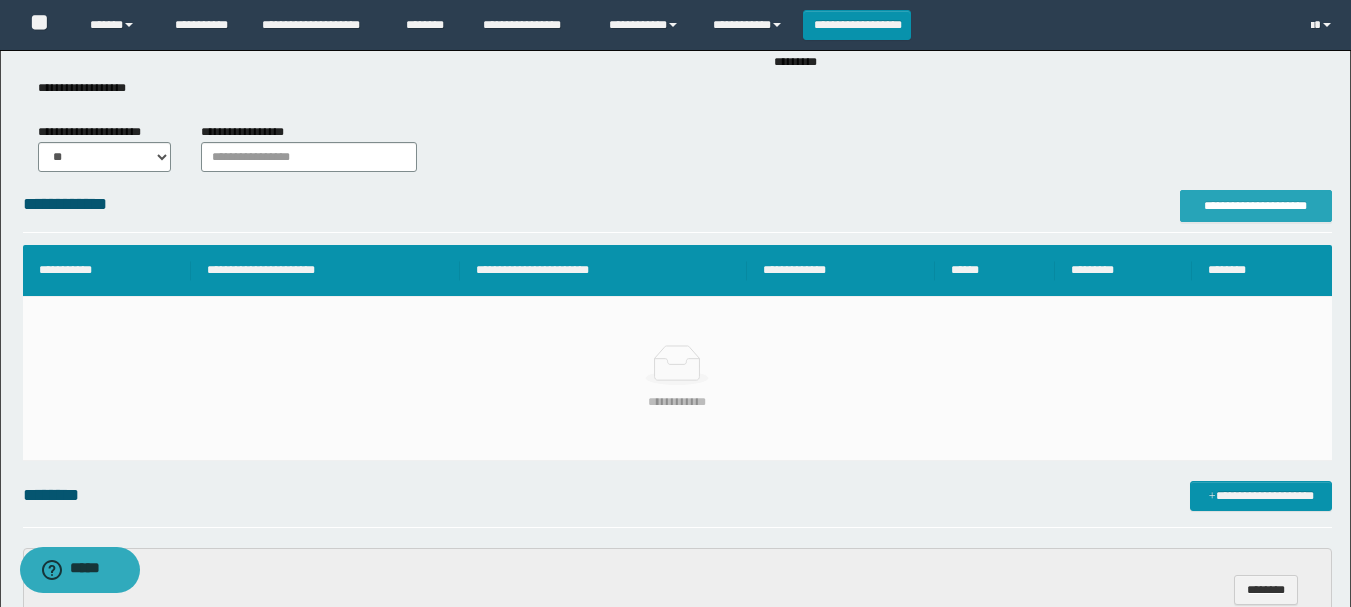 click on "**********" at bounding box center [1256, 206] 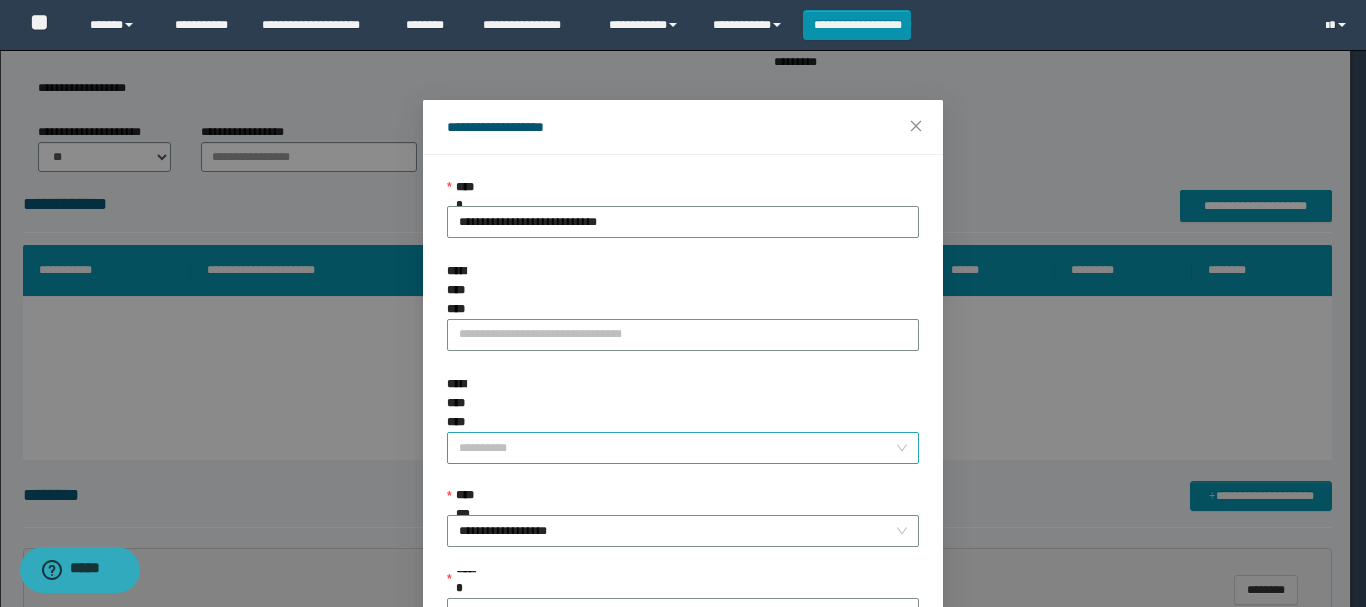 click on "**********" at bounding box center (677, 448) 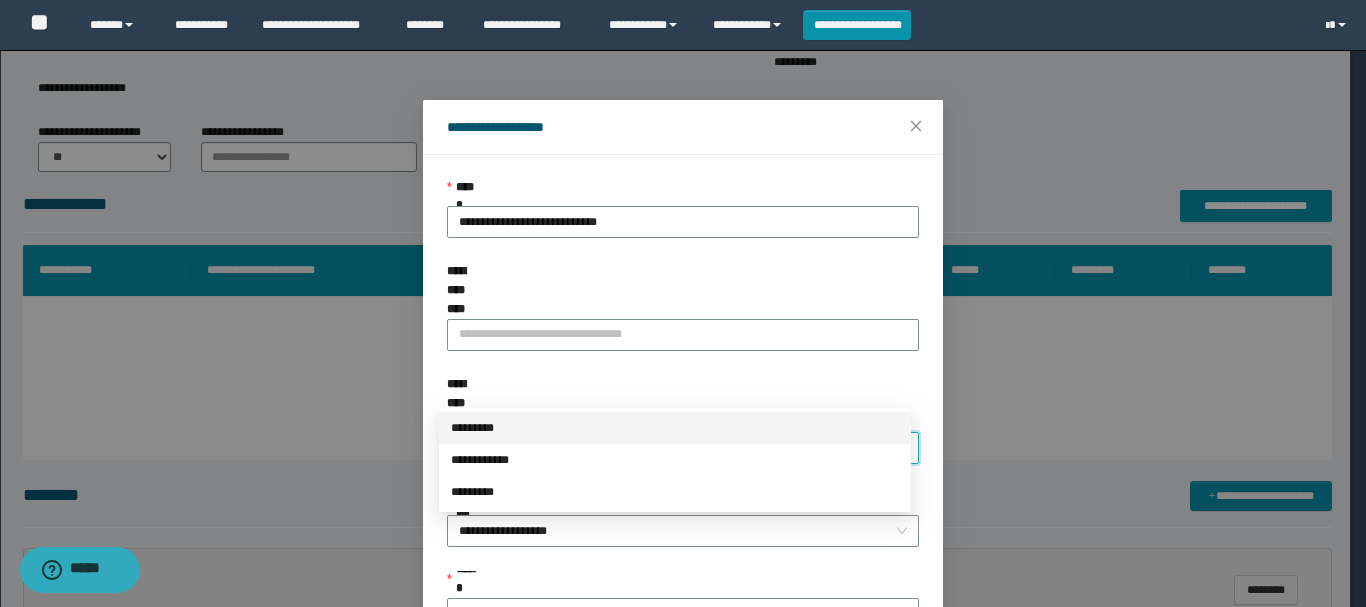 click on "*********" at bounding box center (675, 428) 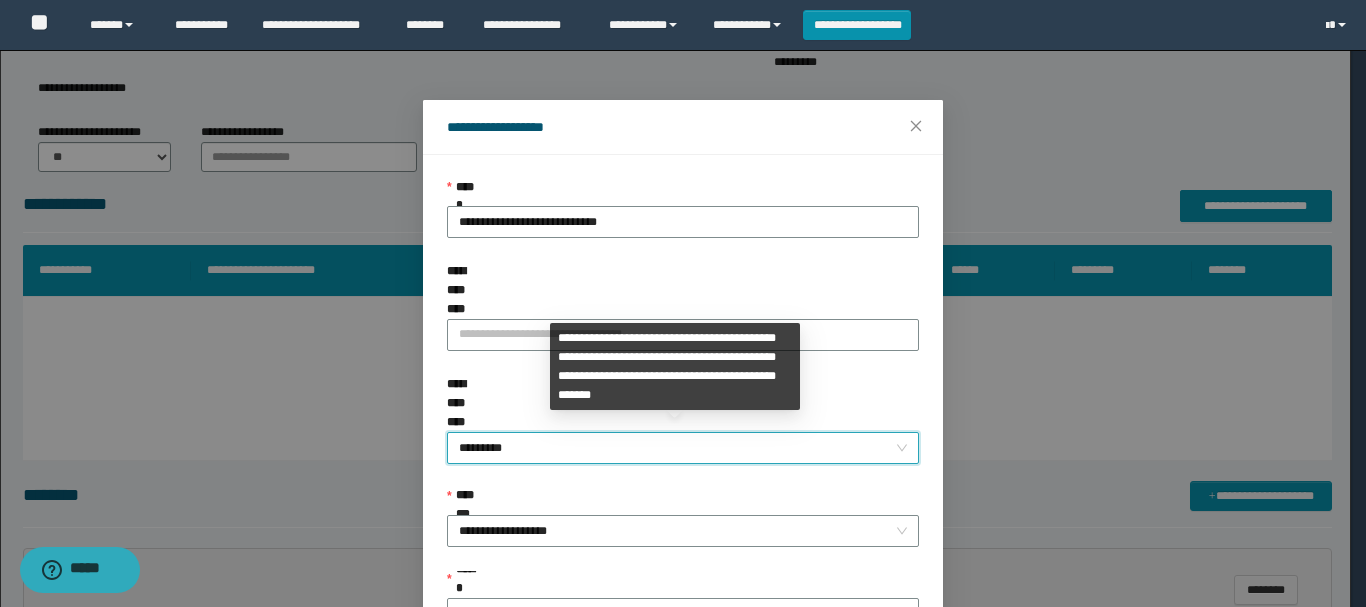click on "**********" at bounding box center [683, 501] 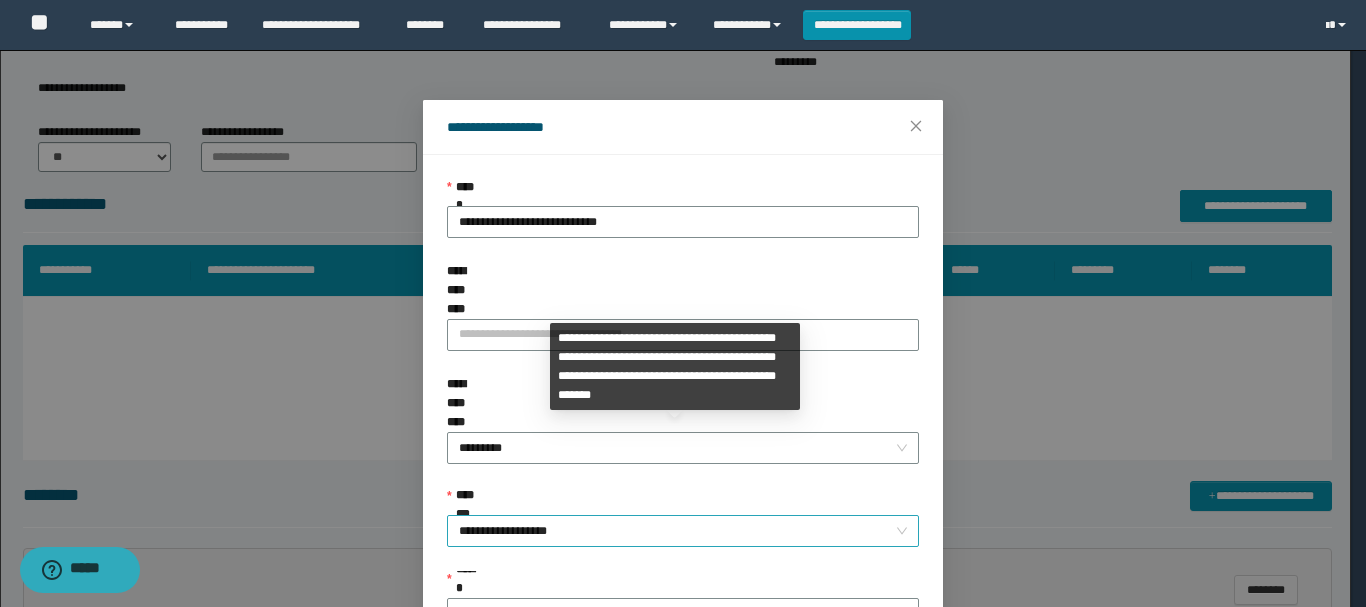 click on "**********" at bounding box center (683, 531) 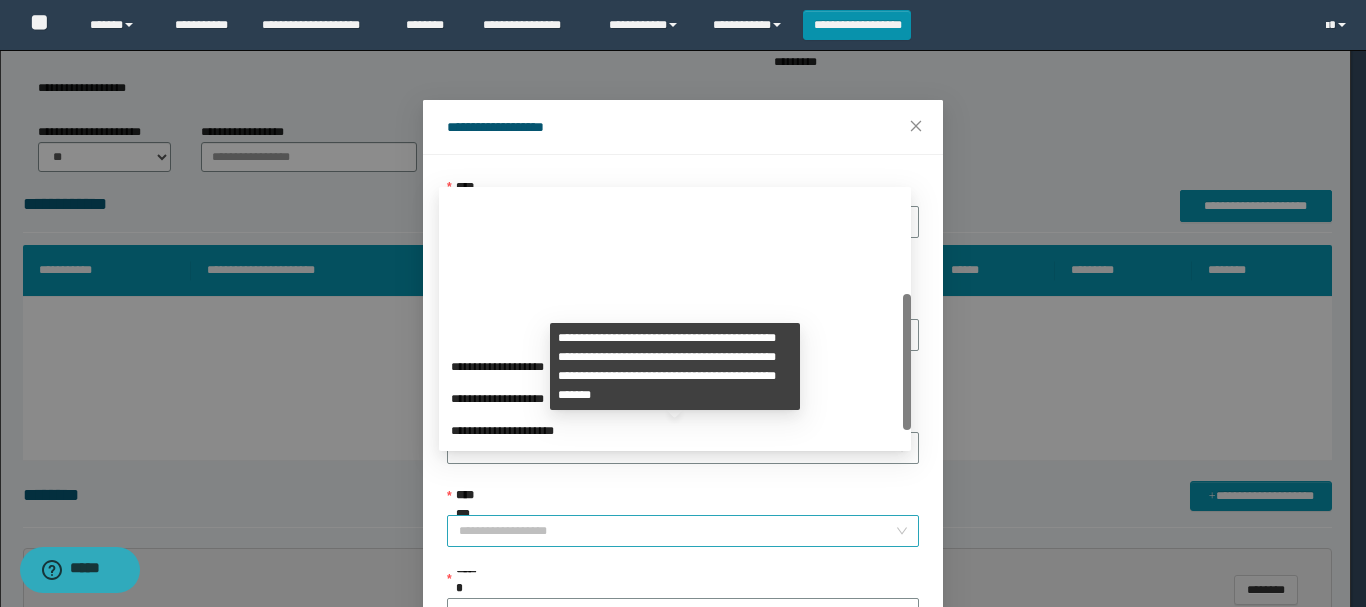 scroll, scrollTop: 192, scrollLeft: 0, axis: vertical 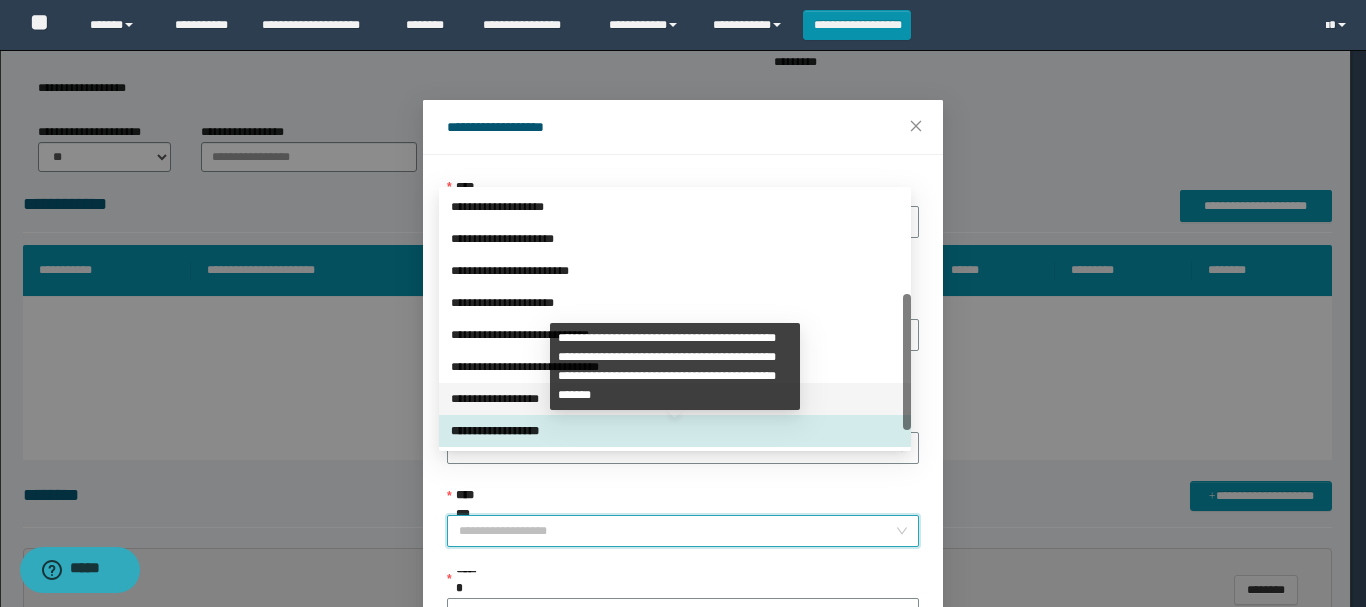 click on "**********" at bounding box center (675, 399) 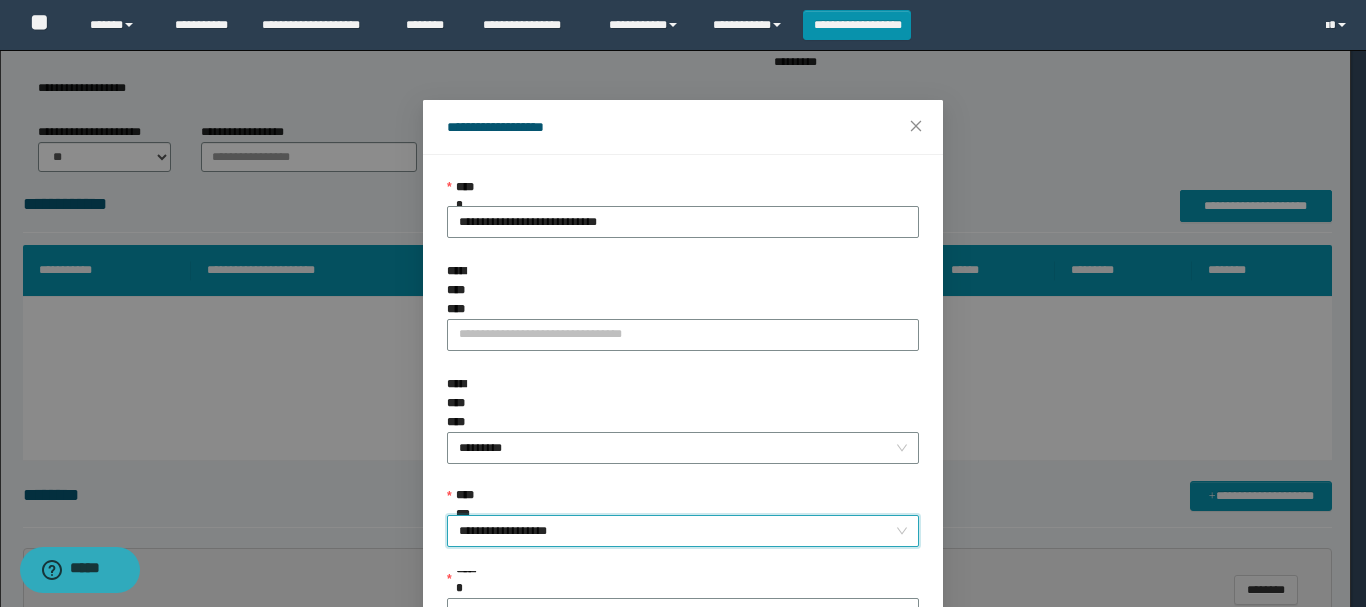 scroll, scrollTop: 145, scrollLeft: 0, axis: vertical 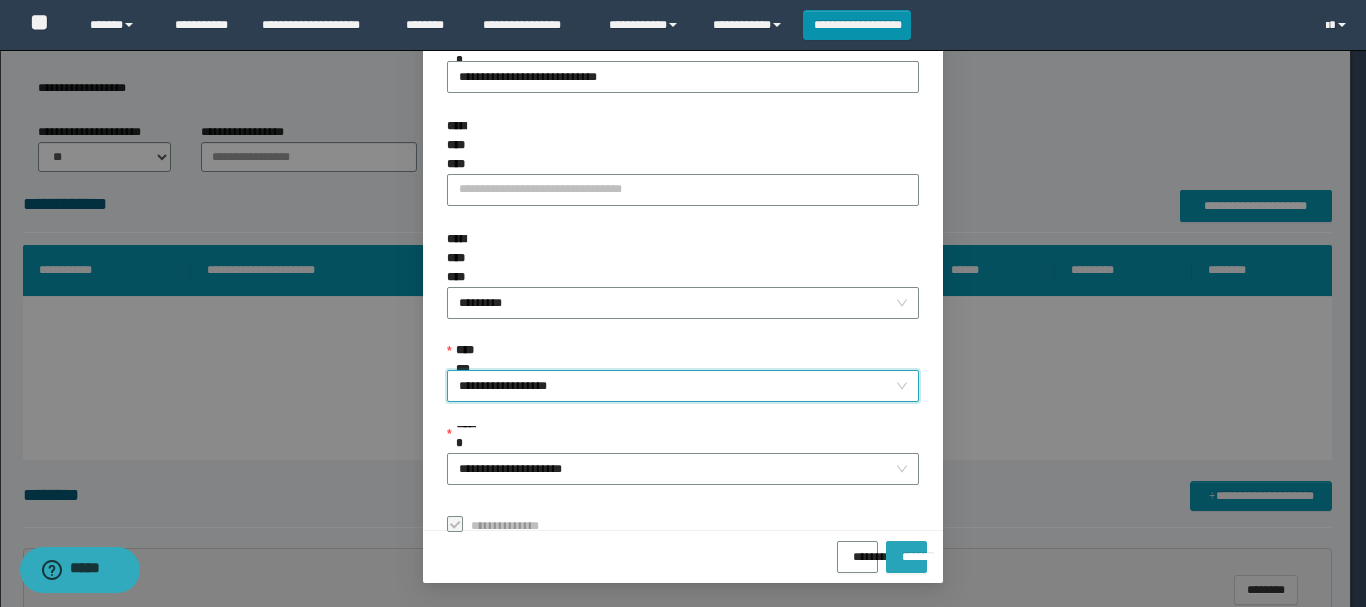 click on "*******" at bounding box center [906, 550] 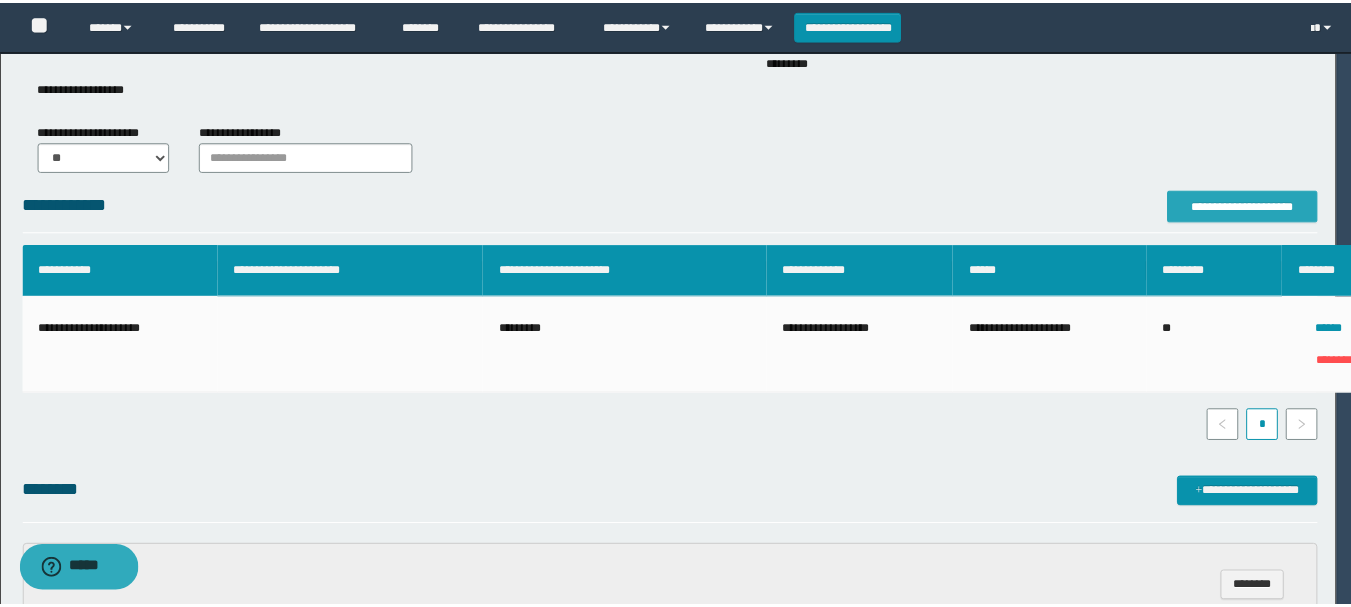 scroll, scrollTop: 0, scrollLeft: 0, axis: both 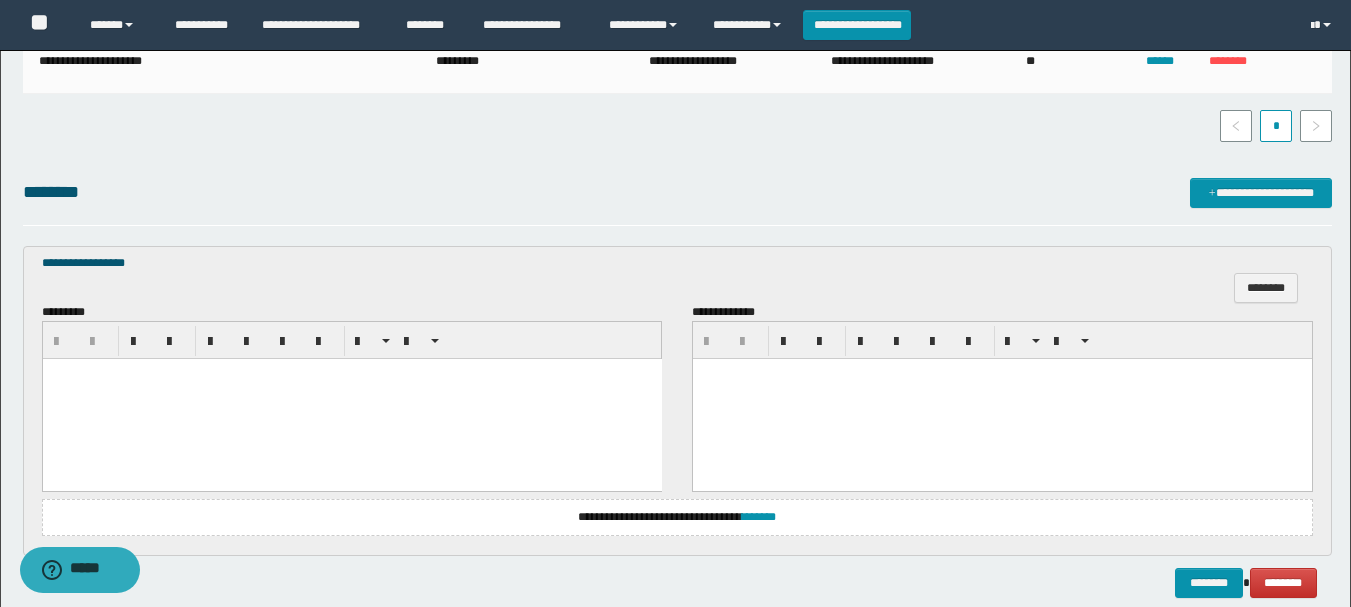 click at bounding box center (351, 374) 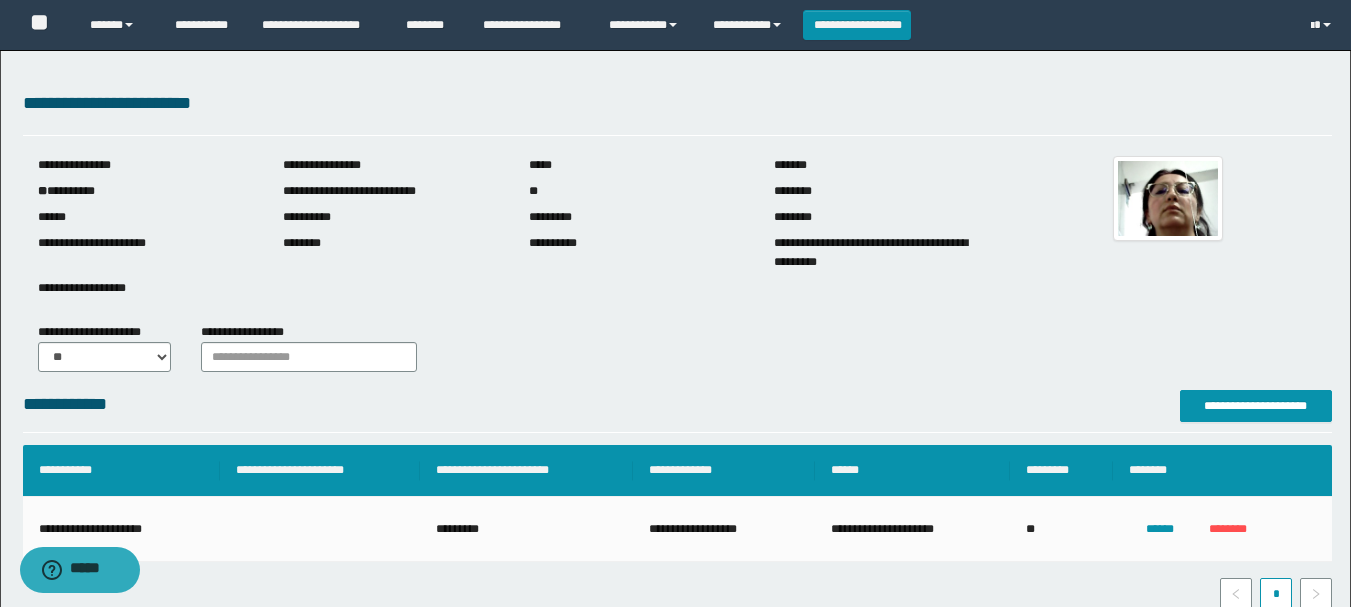 scroll, scrollTop: 568, scrollLeft: 0, axis: vertical 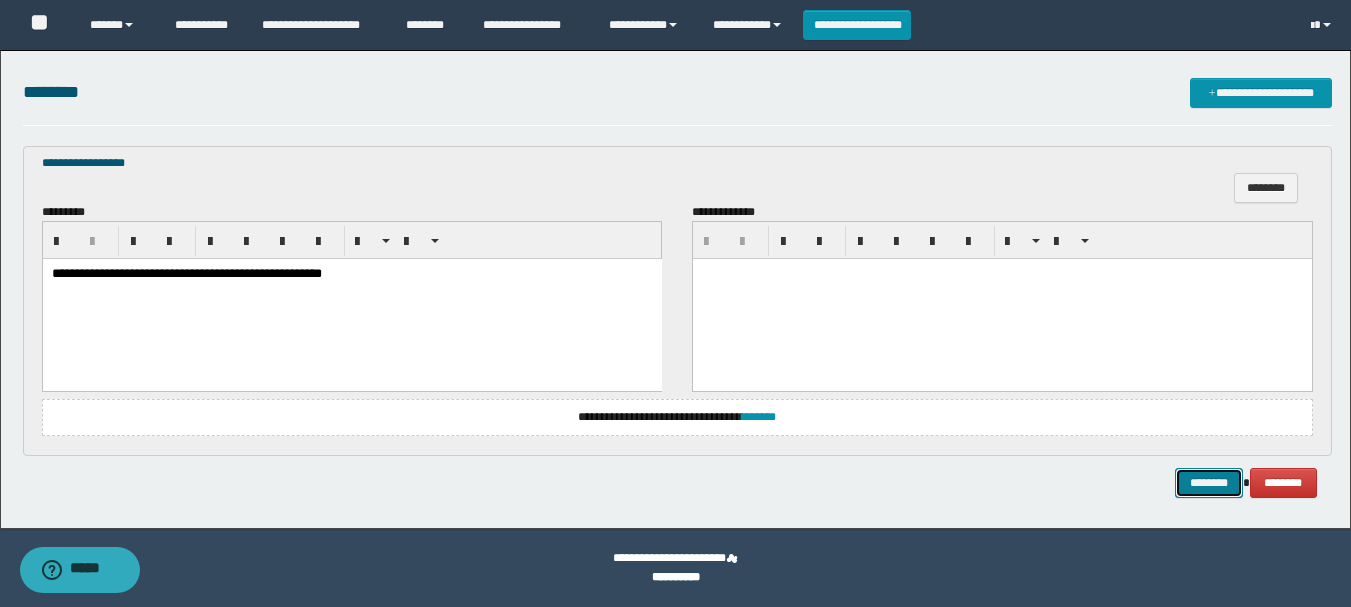 click on "********" at bounding box center (1209, 483) 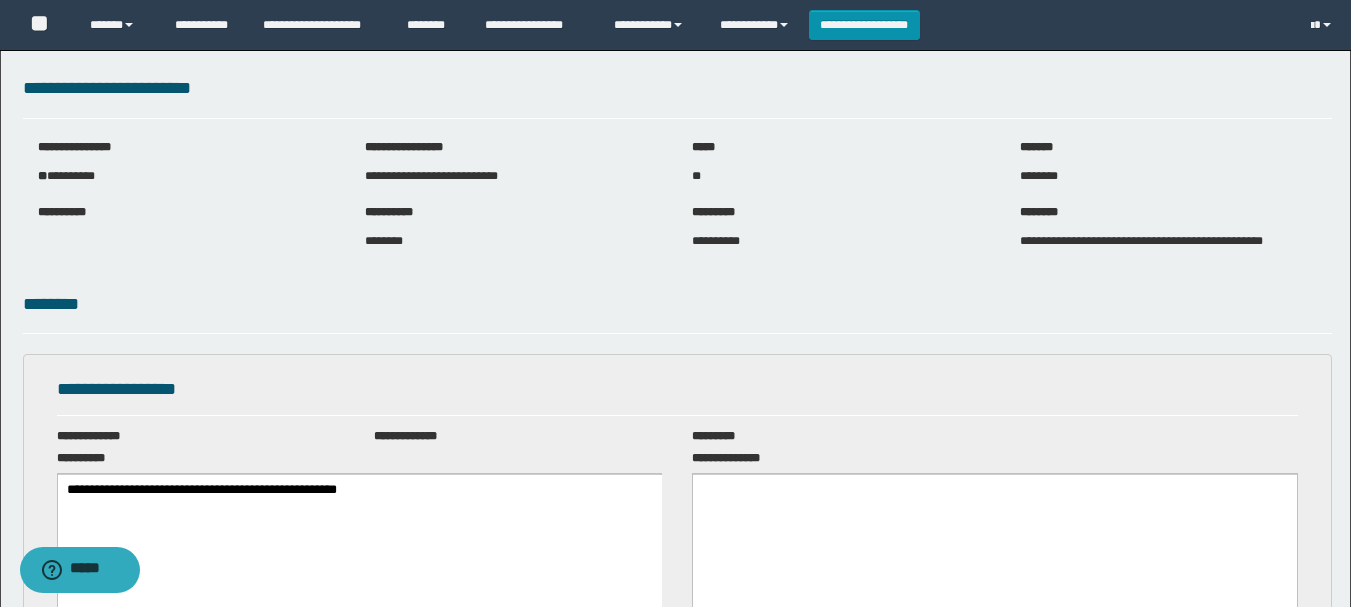 scroll, scrollTop: 0, scrollLeft: 0, axis: both 